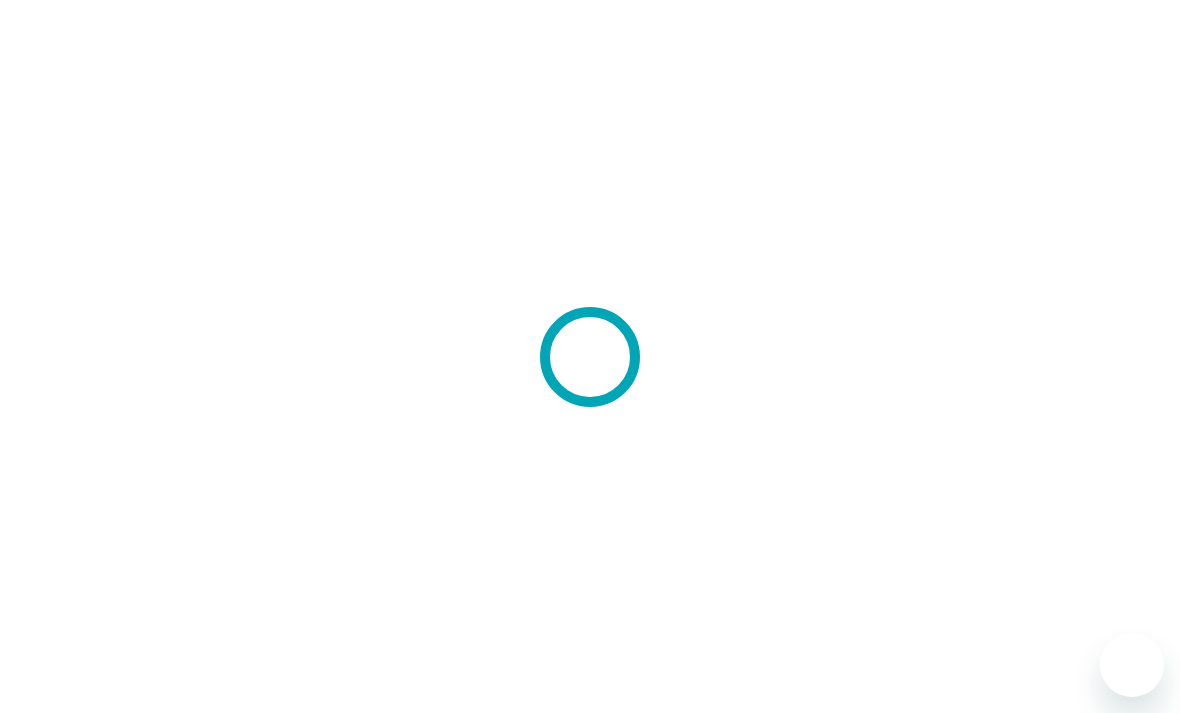 scroll, scrollTop: 0, scrollLeft: 0, axis: both 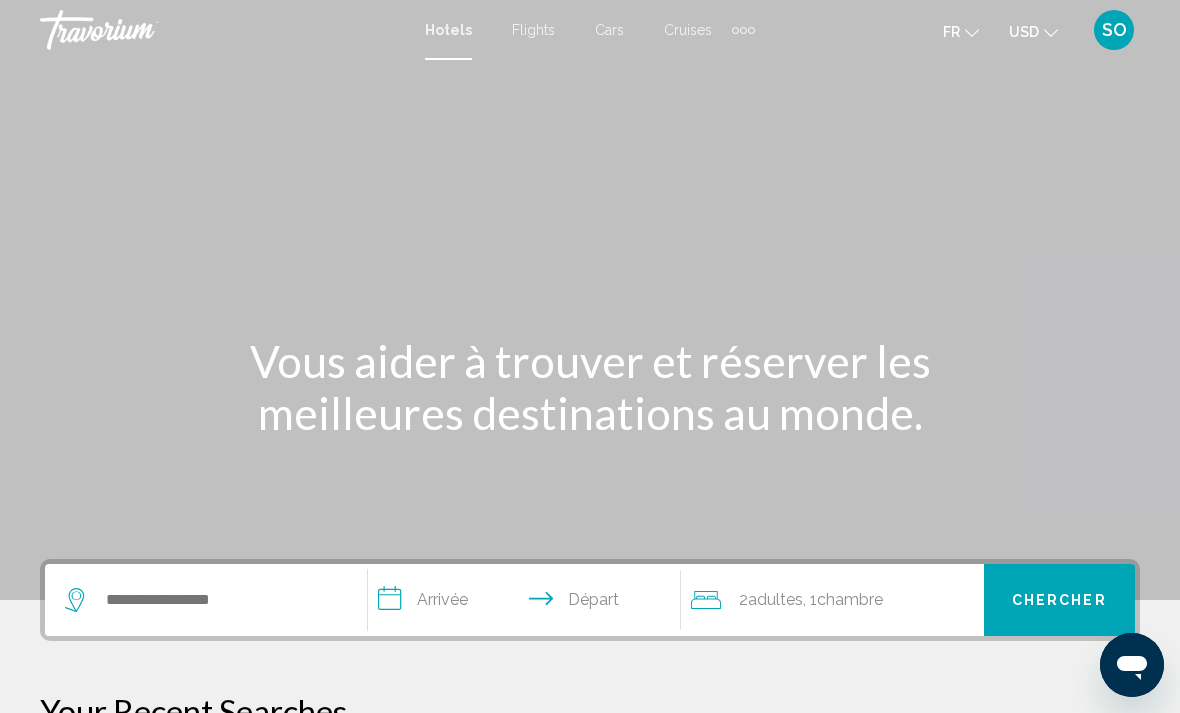 click on "USD" 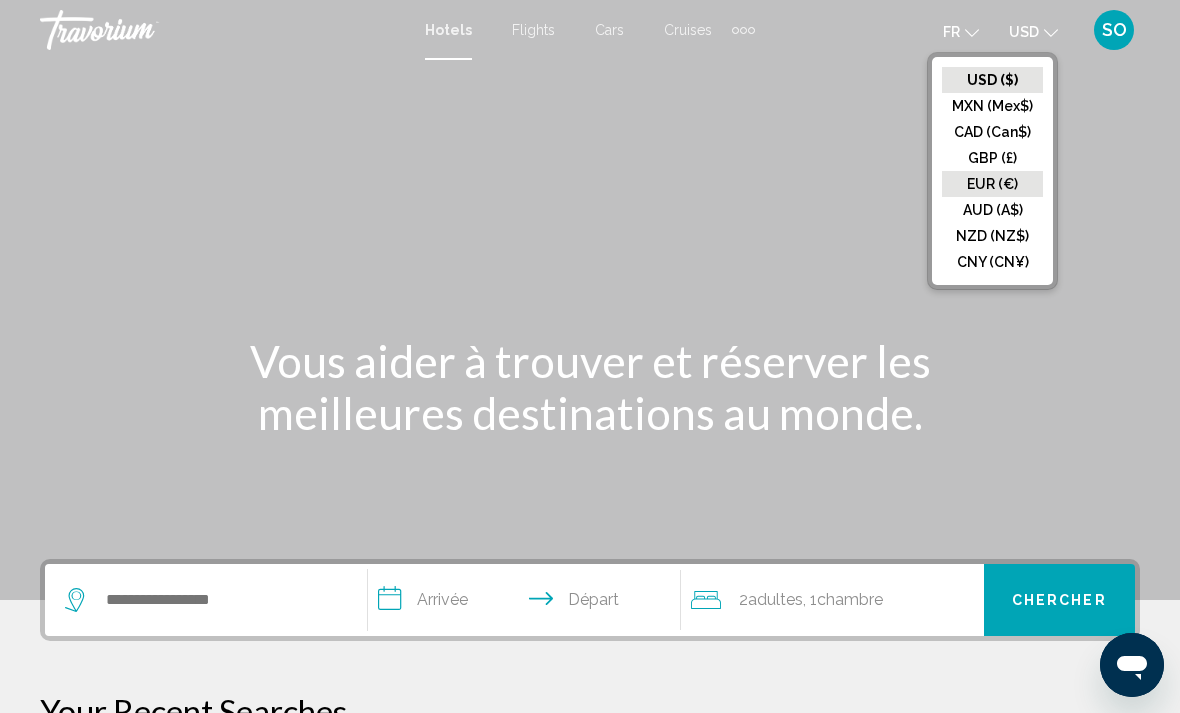 click on "EUR (€)" 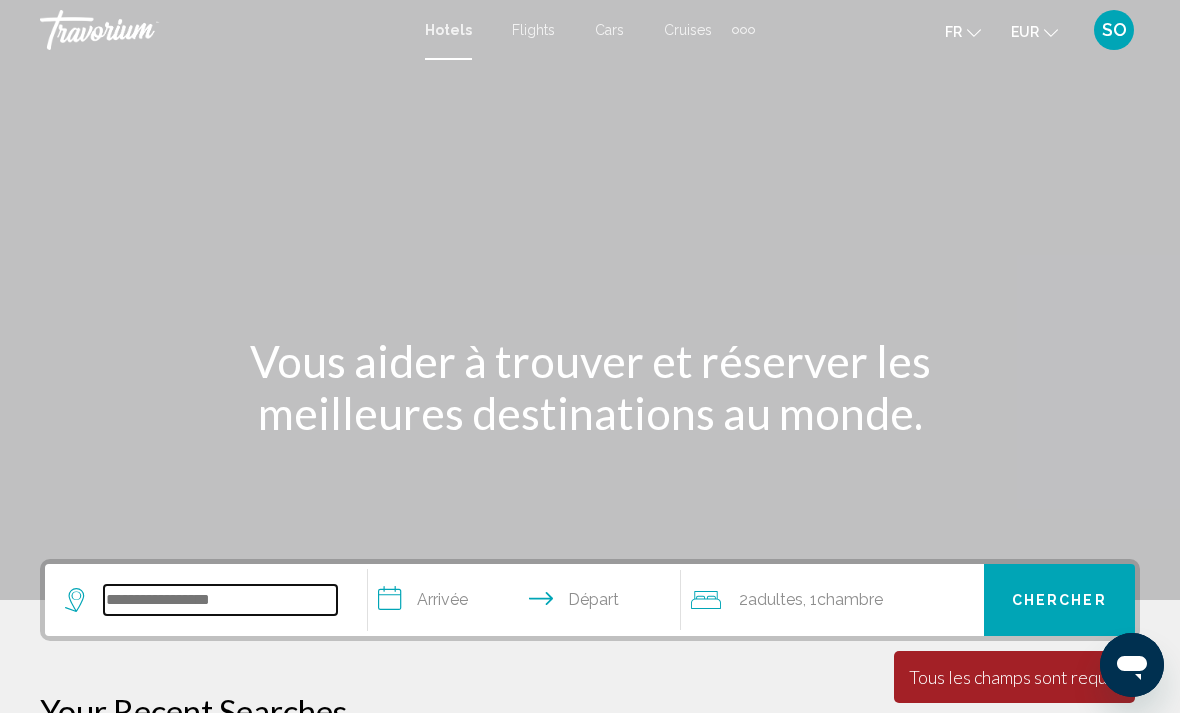 click at bounding box center [220, 600] 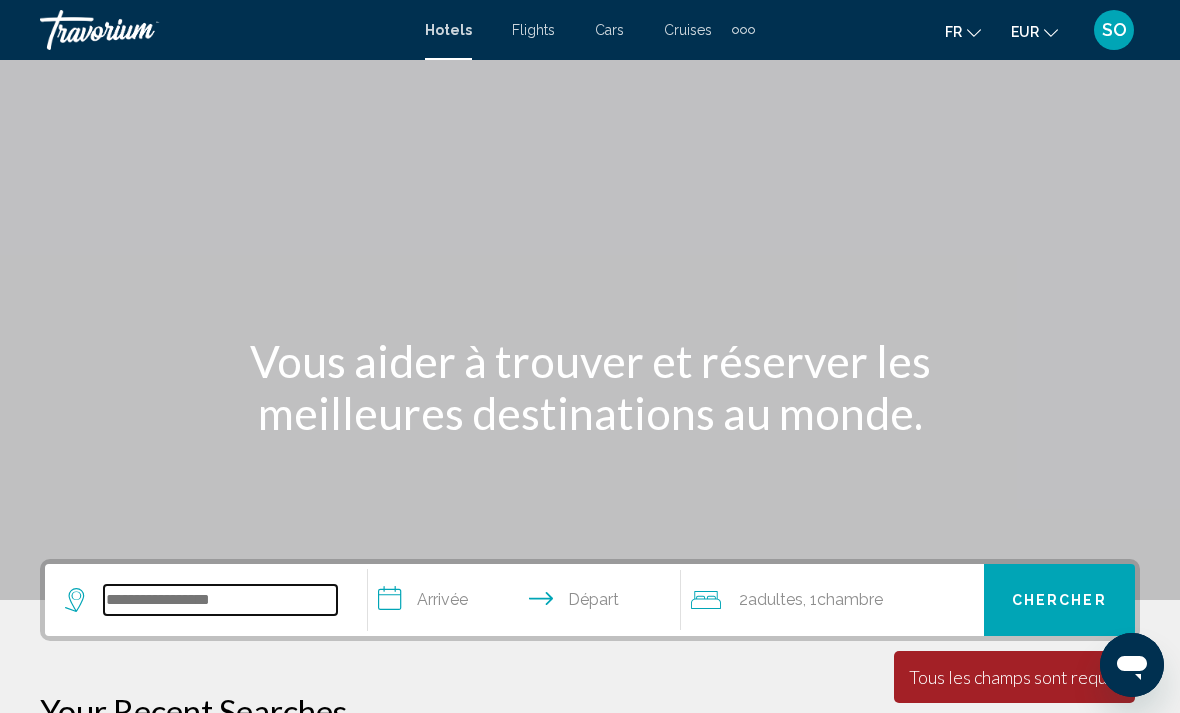 scroll, scrollTop: 209, scrollLeft: 0, axis: vertical 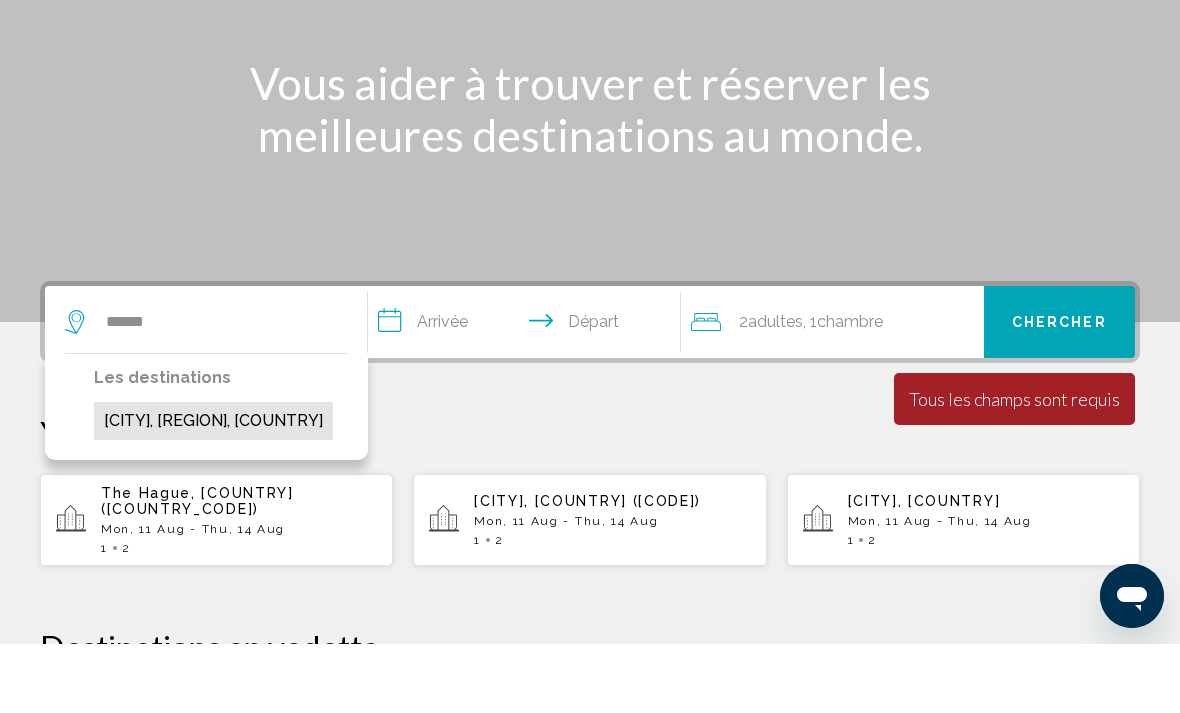 click on "[CITY], [REGION], [COUNTRY]" at bounding box center (213, 490) 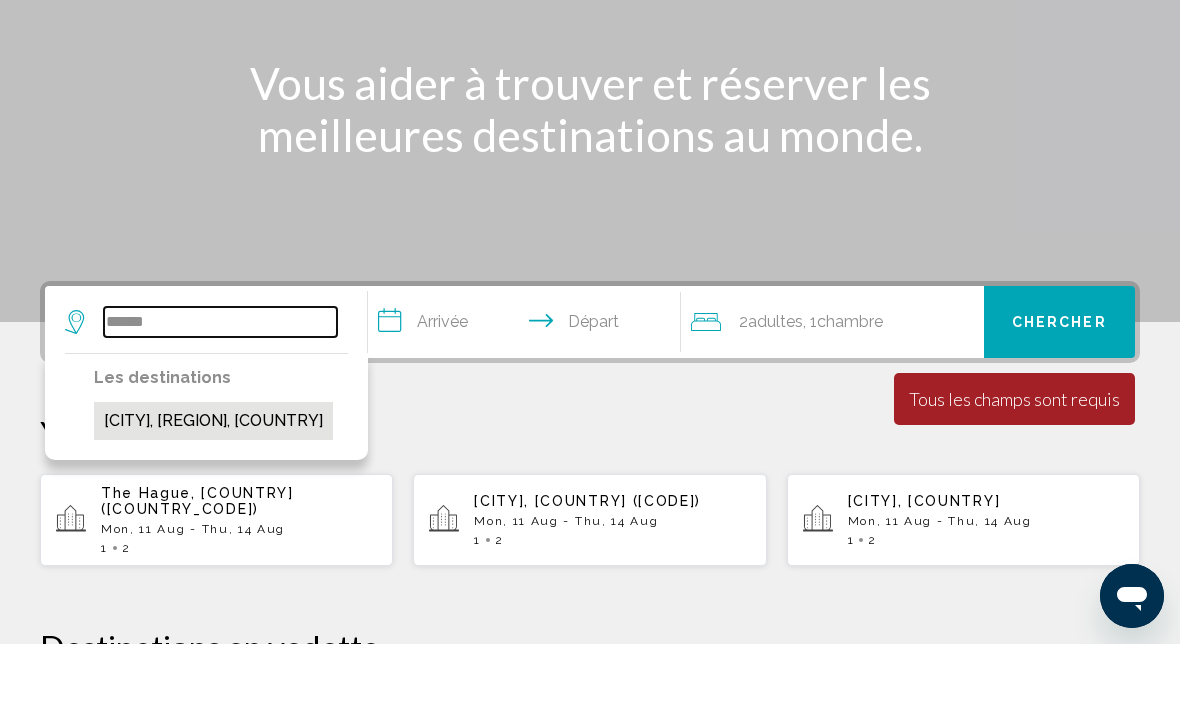type on "**********" 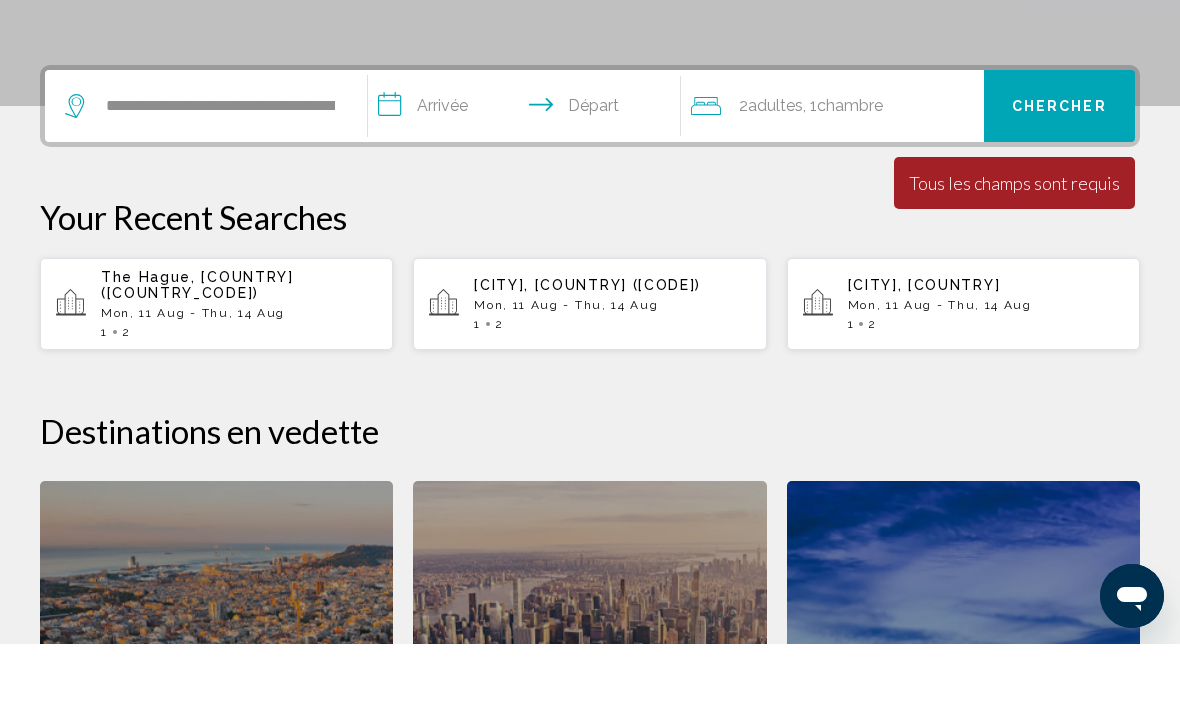 click on "**********" at bounding box center (528, 178) 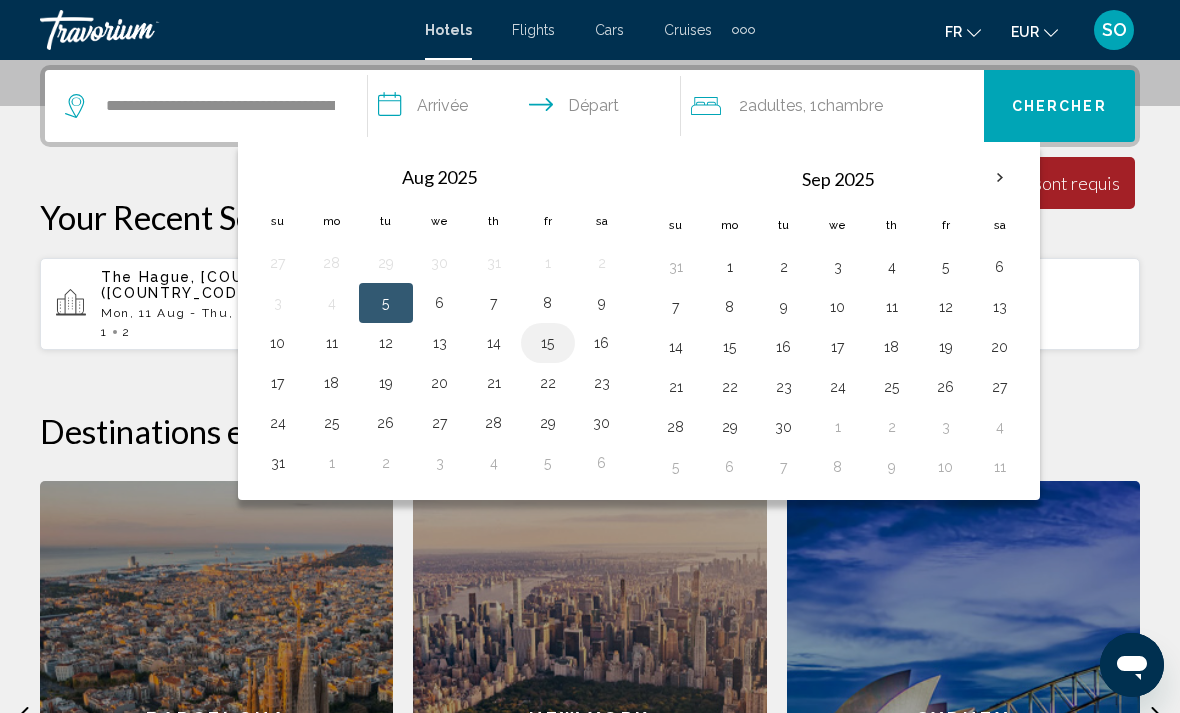 click on "15" at bounding box center (548, 343) 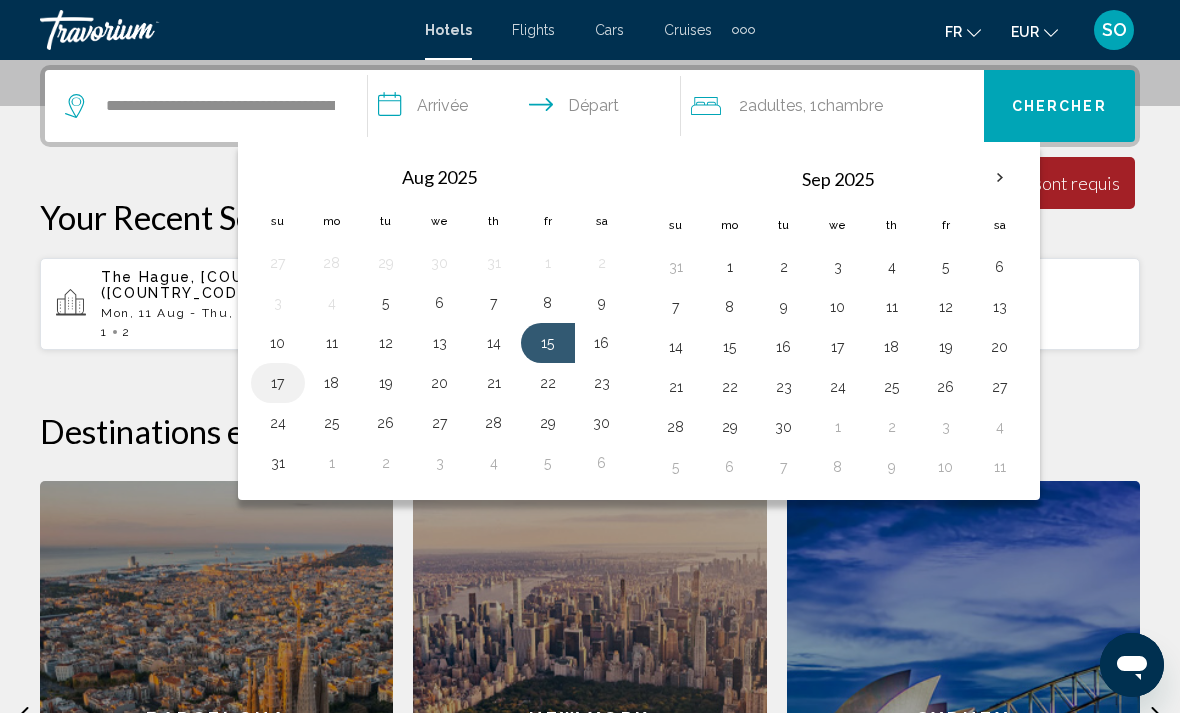 click on "17" at bounding box center [278, 383] 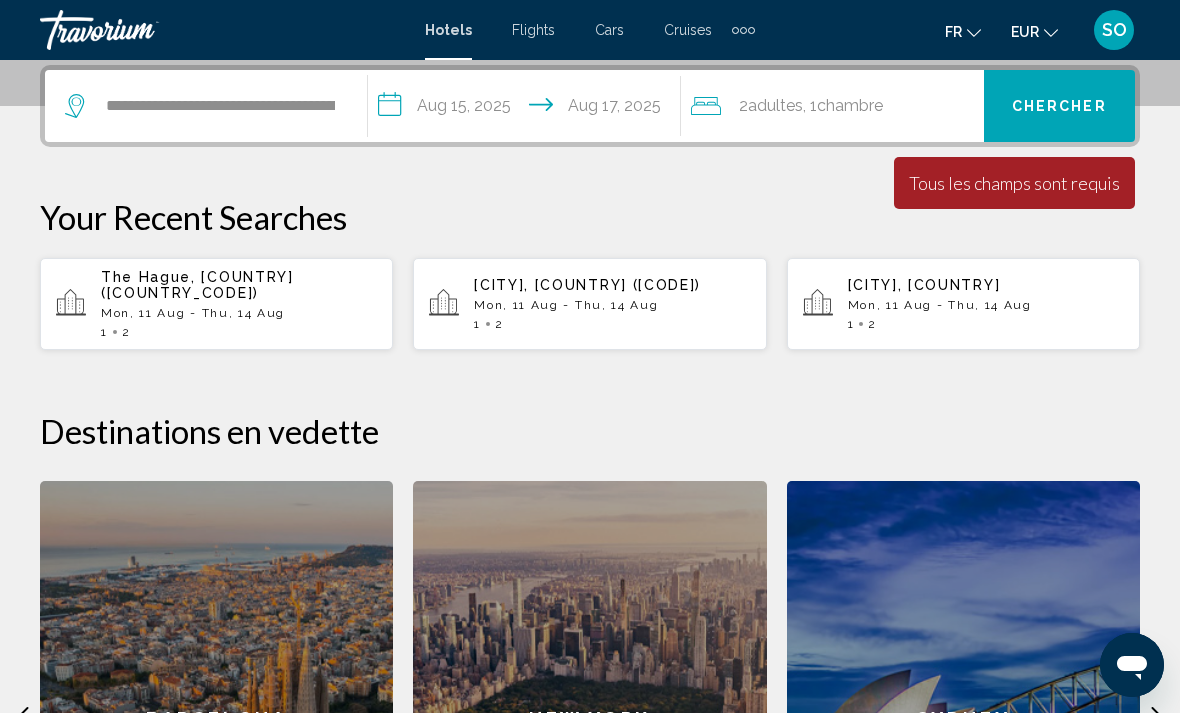 click on "Chercher" at bounding box center [1059, 107] 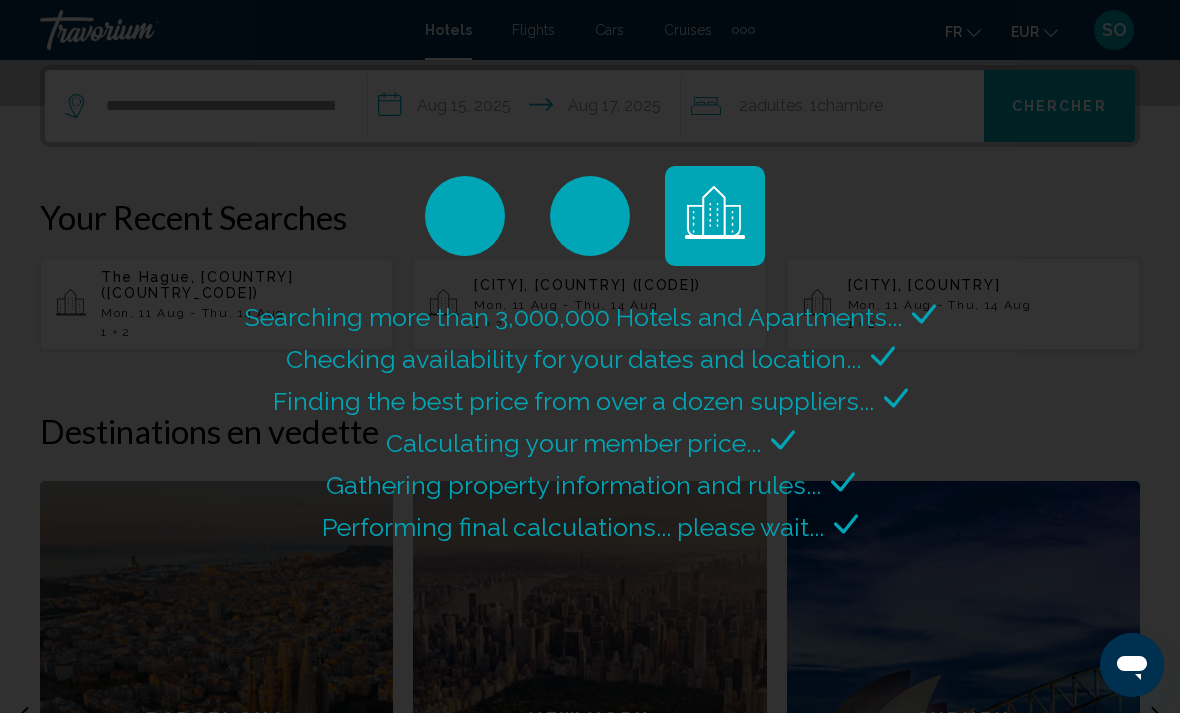 scroll, scrollTop: 0, scrollLeft: 0, axis: both 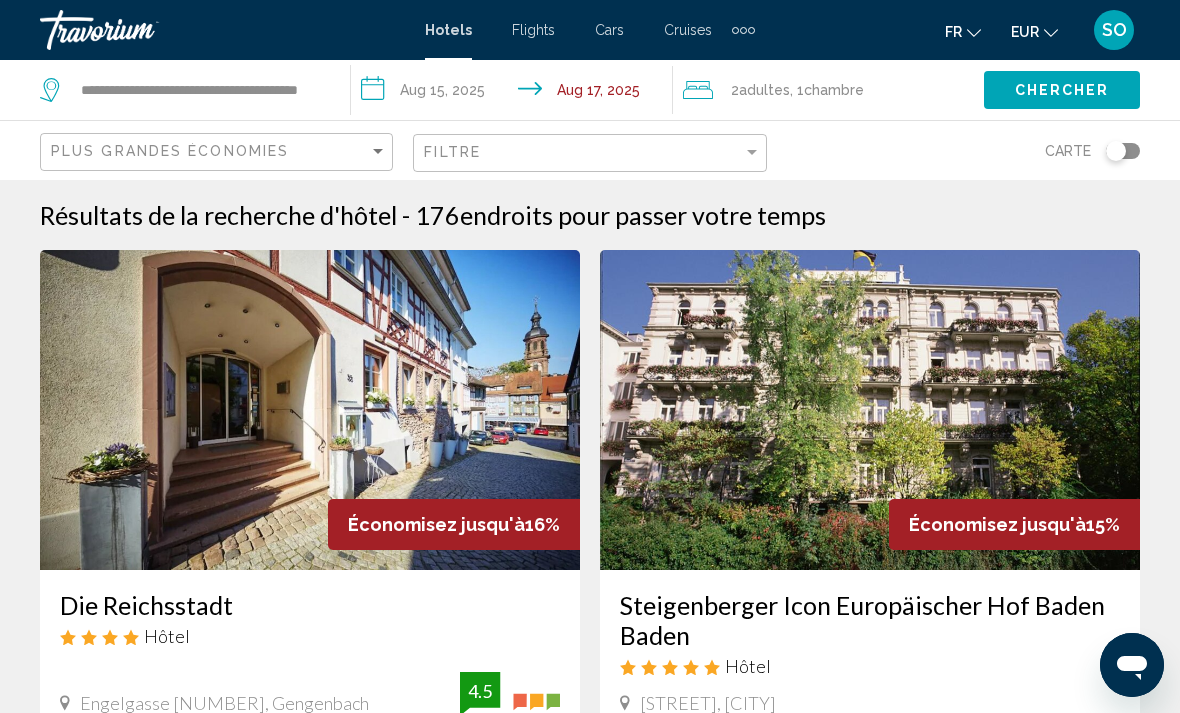 click on "Filtre" 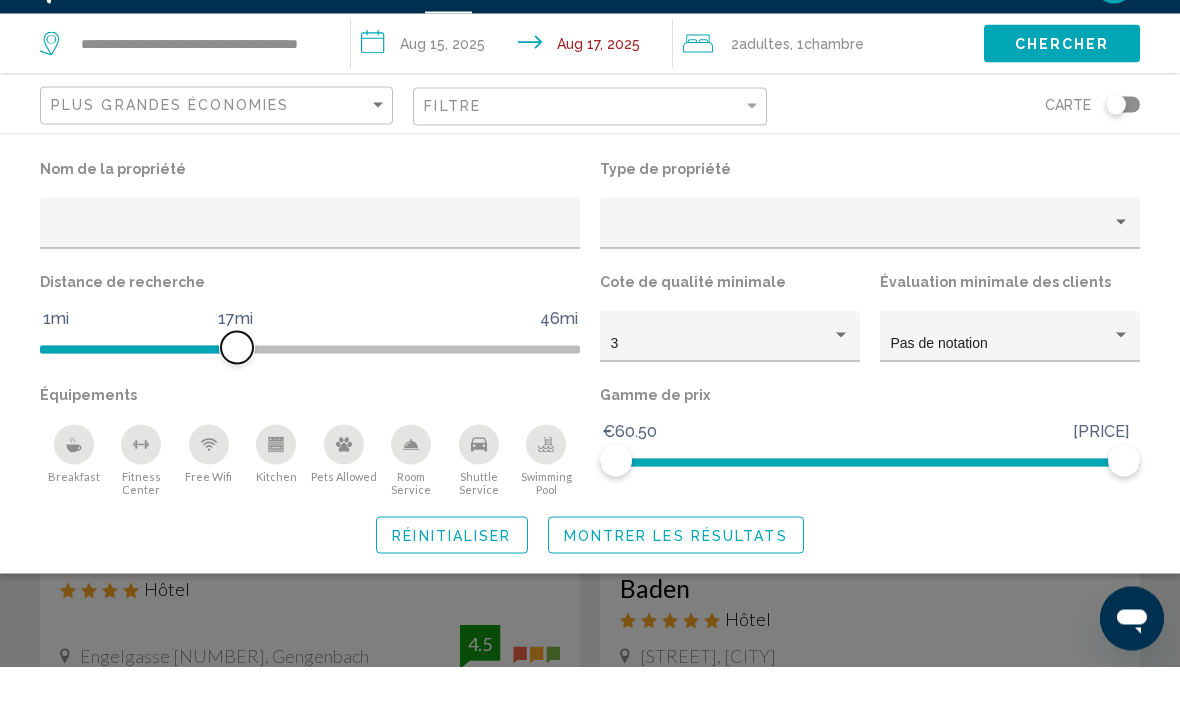 scroll, scrollTop: 47, scrollLeft: 0, axis: vertical 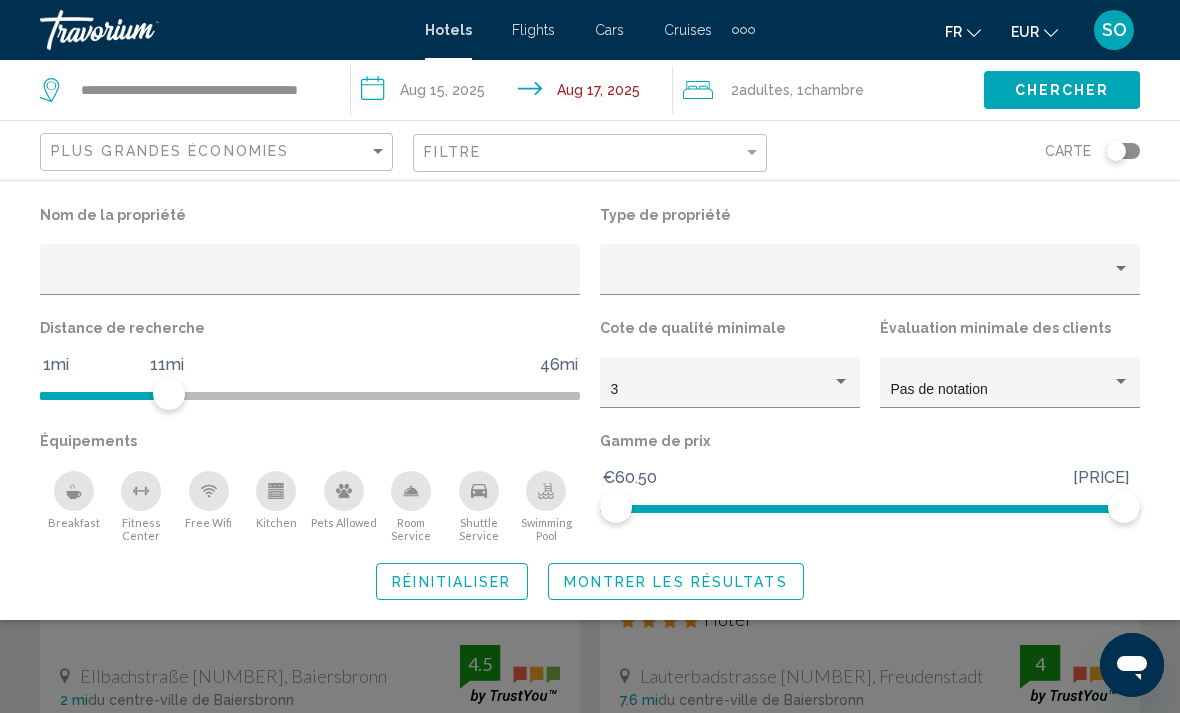 click on "Montrer les résultats" 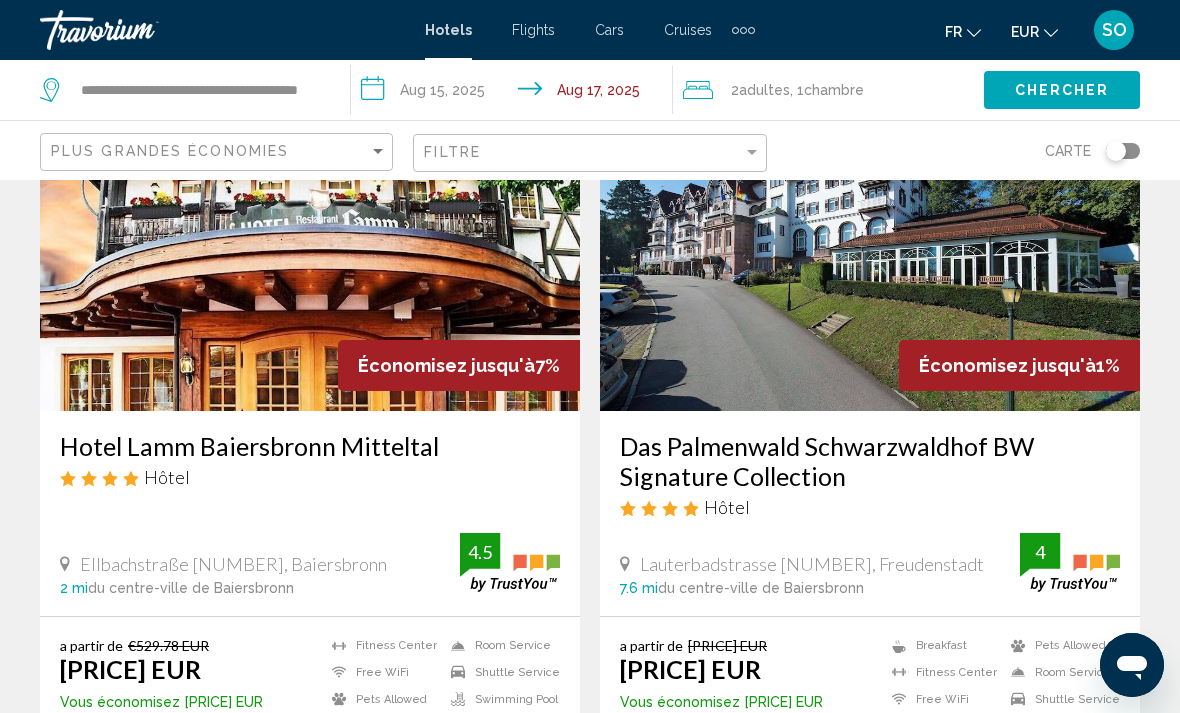 scroll, scrollTop: 163, scrollLeft: 0, axis: vertical 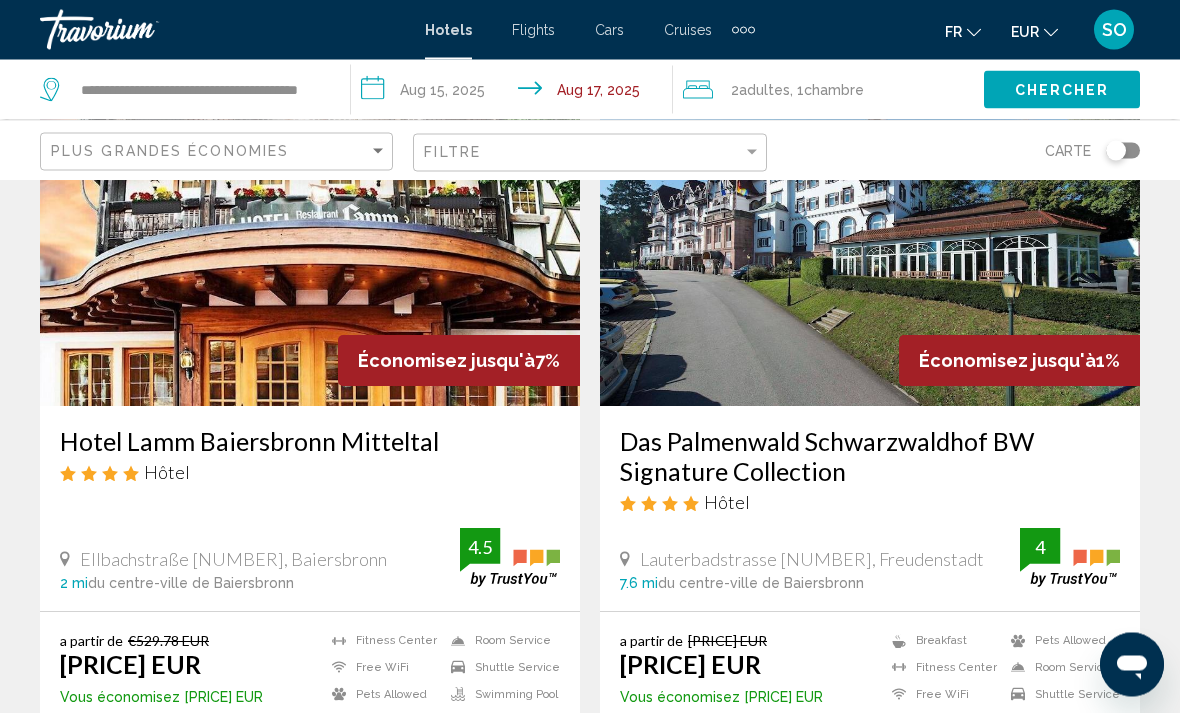 click at bounding box center [310, 247] 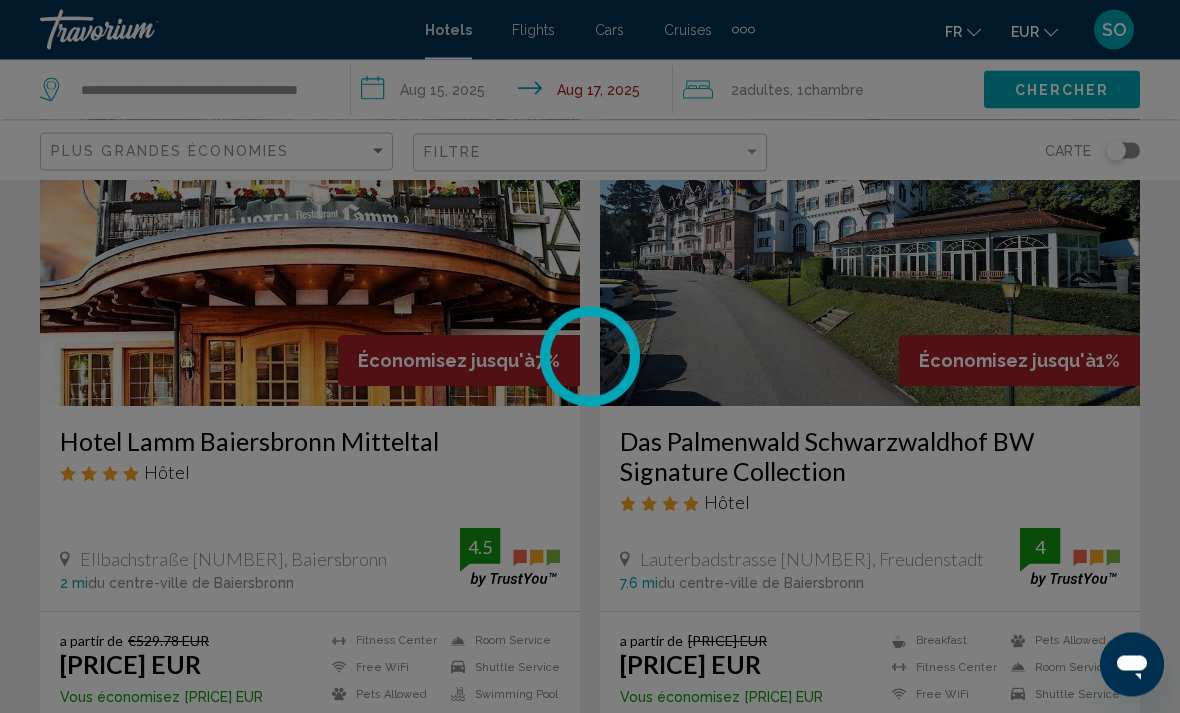 scroll, scrollTop: 164, scrollLeft: 0, axis: vertical 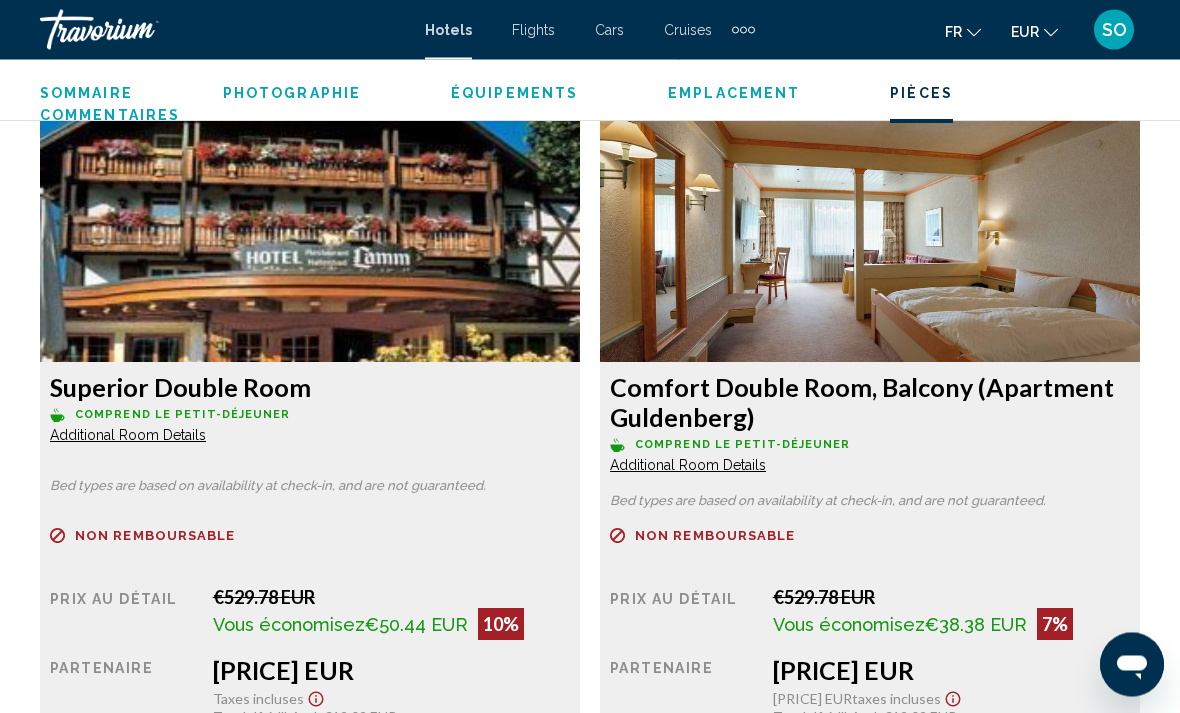 click at bounding box center [310, 238] 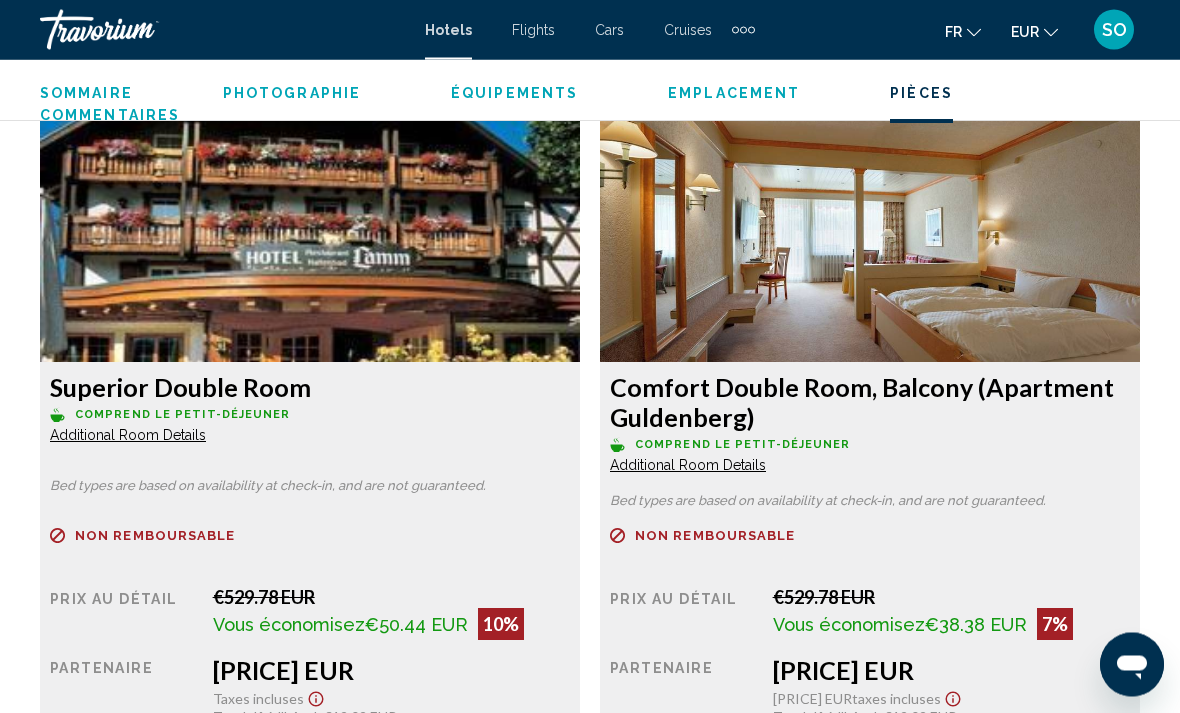 click at bounding box center [310, 238] 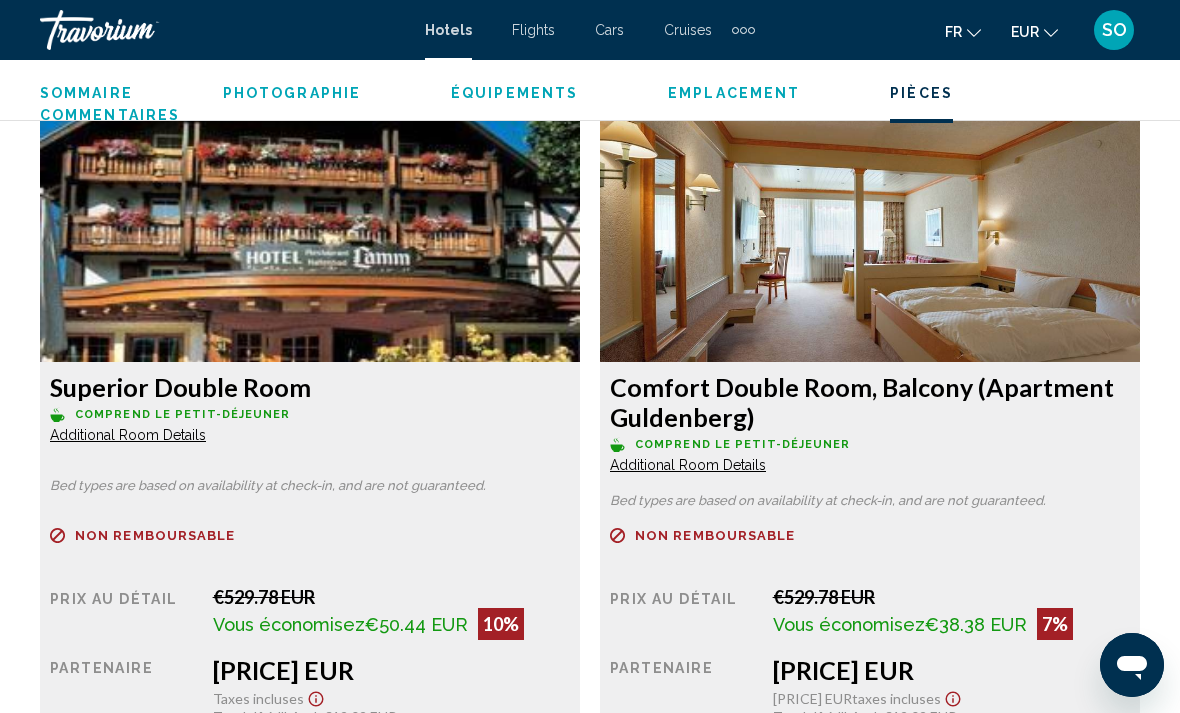 click at bounding box center (310, 237) 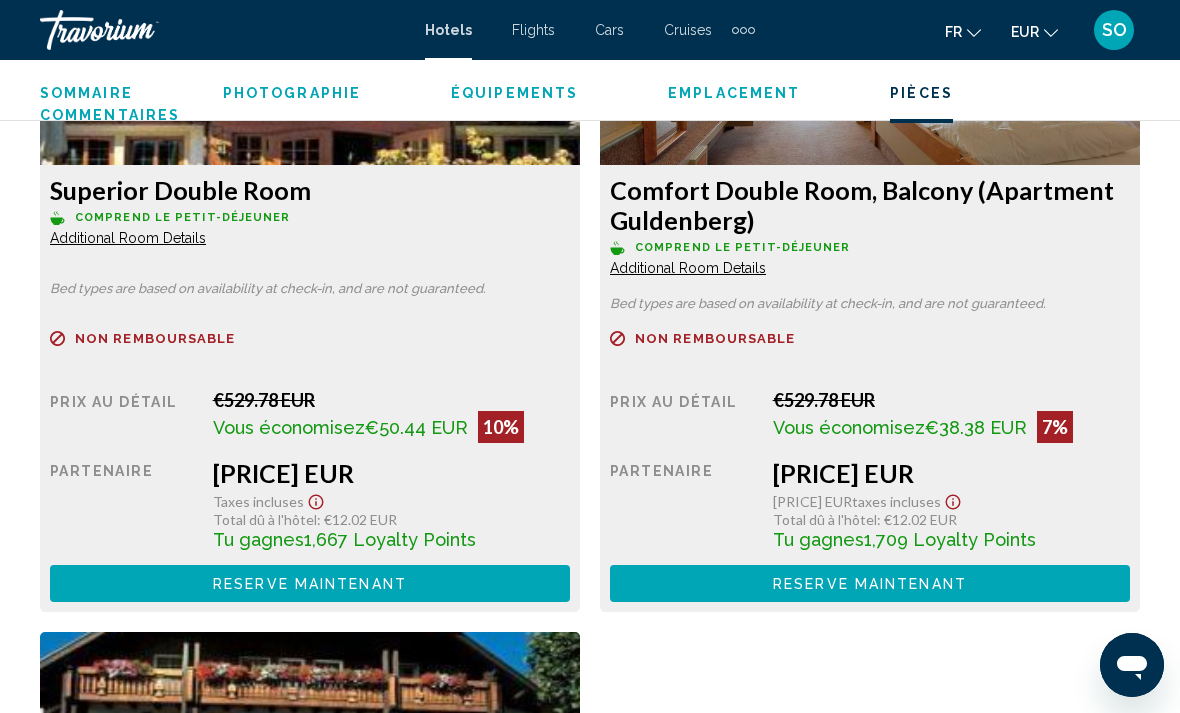 scroll, scrollTop: 3178, scrollLeft: 0, axis: vertical 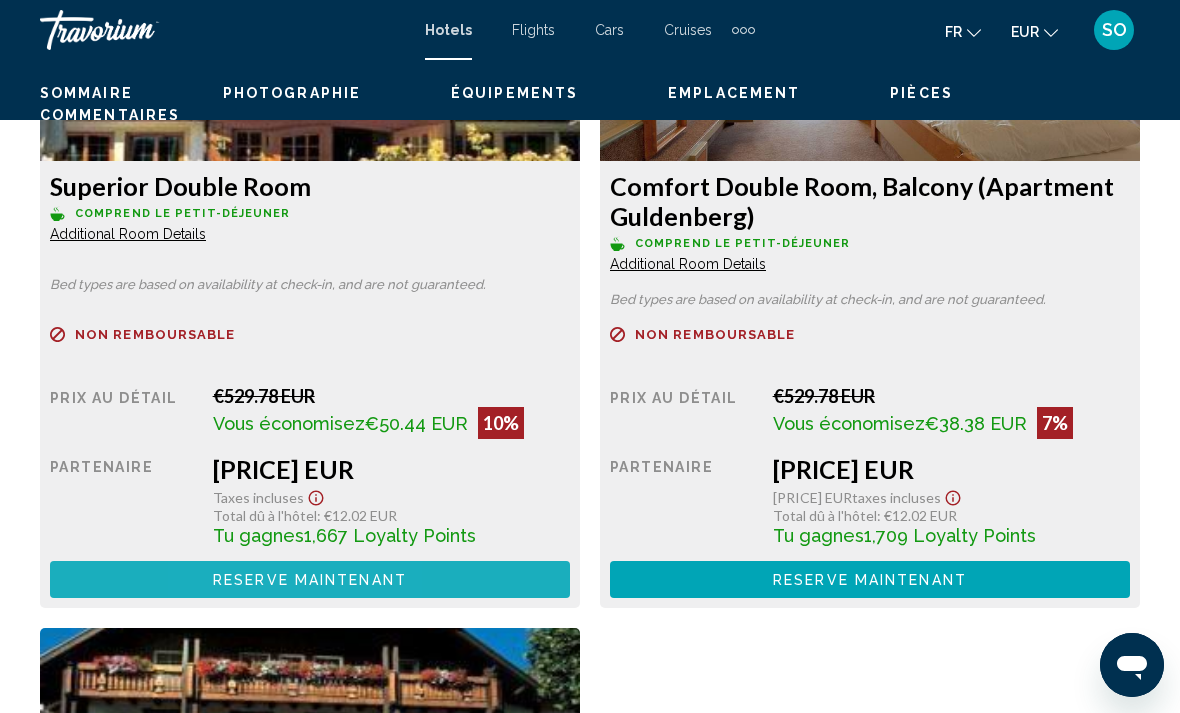 click on "Reserve maintenant Plus disponible" at bounding box center (310, 579) 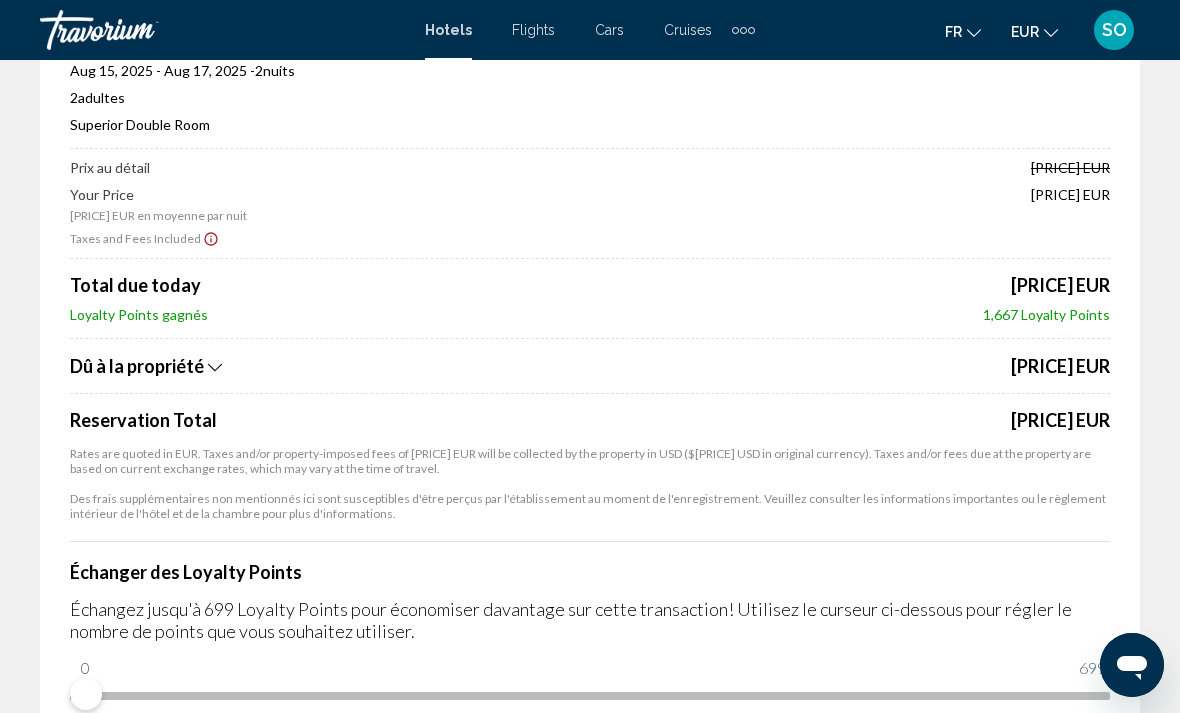 scroll, scrollTop: 207, scrollLeft: 0, axis: vertical 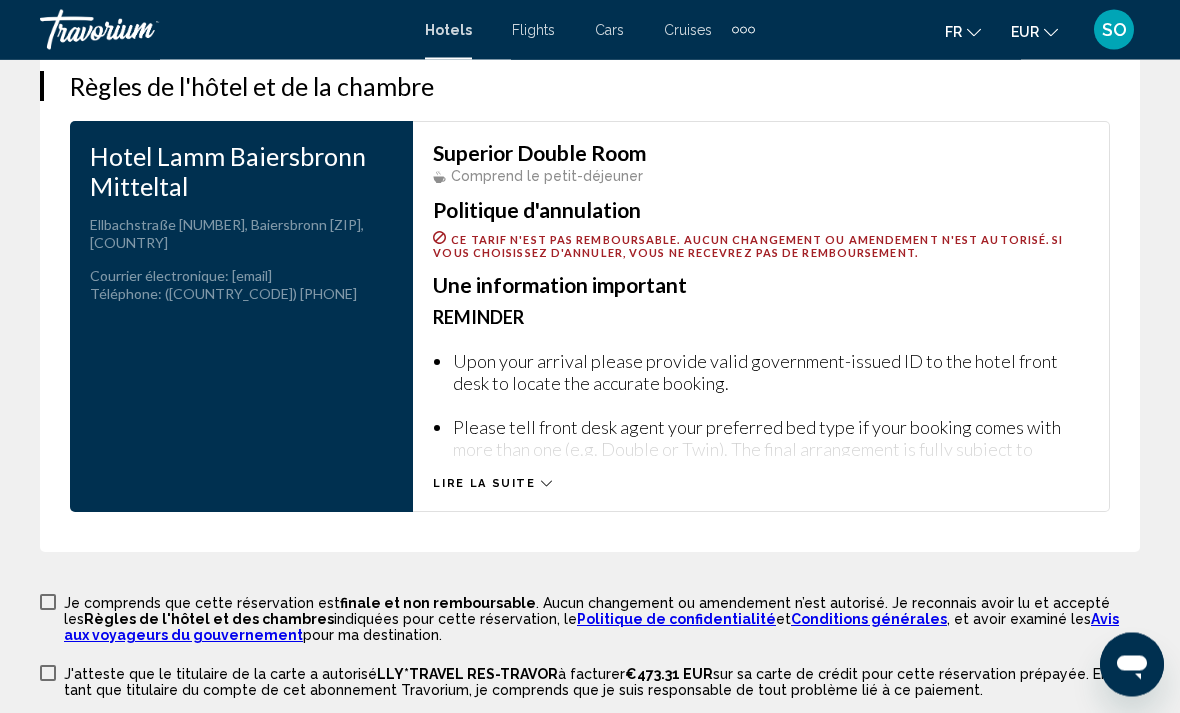 click on "Superior Double Room
Comprend le petit-déjeuner Politique d'annulation
Ce tarif n'est pas remboursable. Aucun changement ou amendement n'est autorisé. Si vous choisissez d'annuler, vous ne recevrez pas de remboursement. Une information important Reminder   Upon your arrival please provide valid government-issued ID to the hotel front desk to locate the accurate booking.   Please tell front desk agent your preferred bed type if your booking comes with more than one (e.g. Double or Twin). The final arrangement is fully subject to hotel’s availability.   All special requests are not guaranteed. Please confirm your special requests with front desk upon arrival.     Please be noted that some hotels charge children extra breakfast fee even when your room offers breakfast. The actual situation is subject to the hotel regulations.     You'll be asked to pay the following charges at the property. Fees may include applicable taxes:" at bounding box center (761, 317) 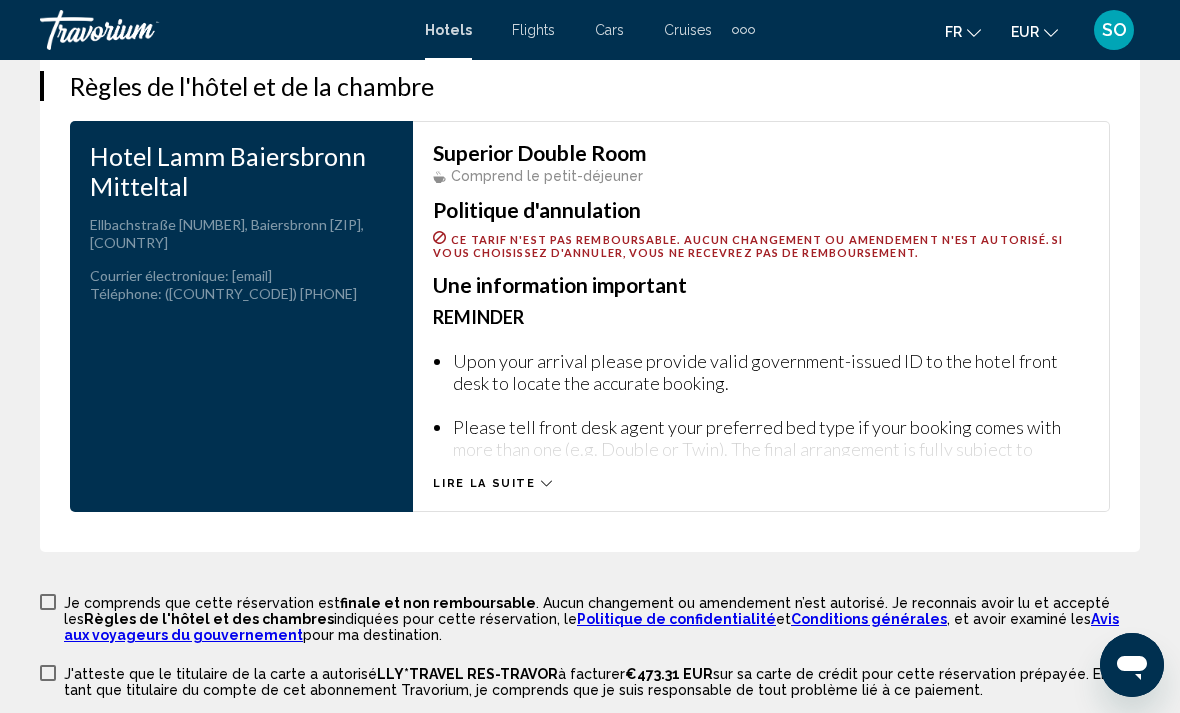 click on "Lire la suite" at bounding box center (761, 463) 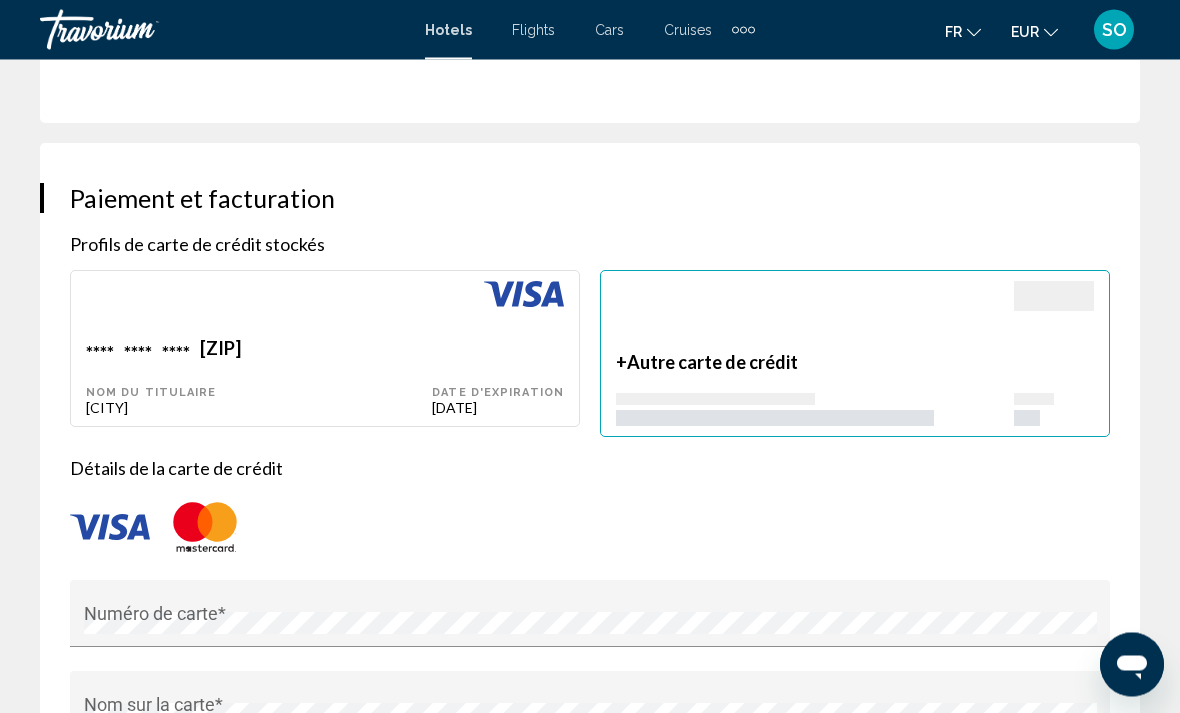scroll, scrollTop: 2341, scrollLeft: 0, axis: vertical 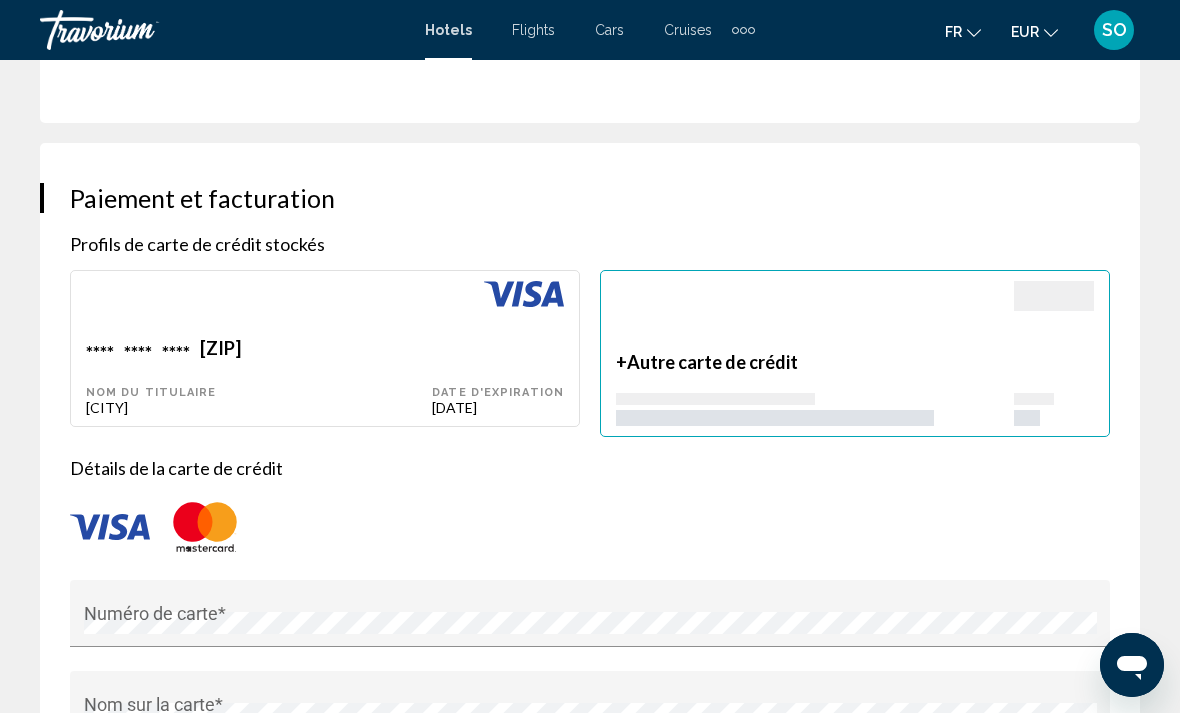 click on "****" at bounding box center [138, 350] 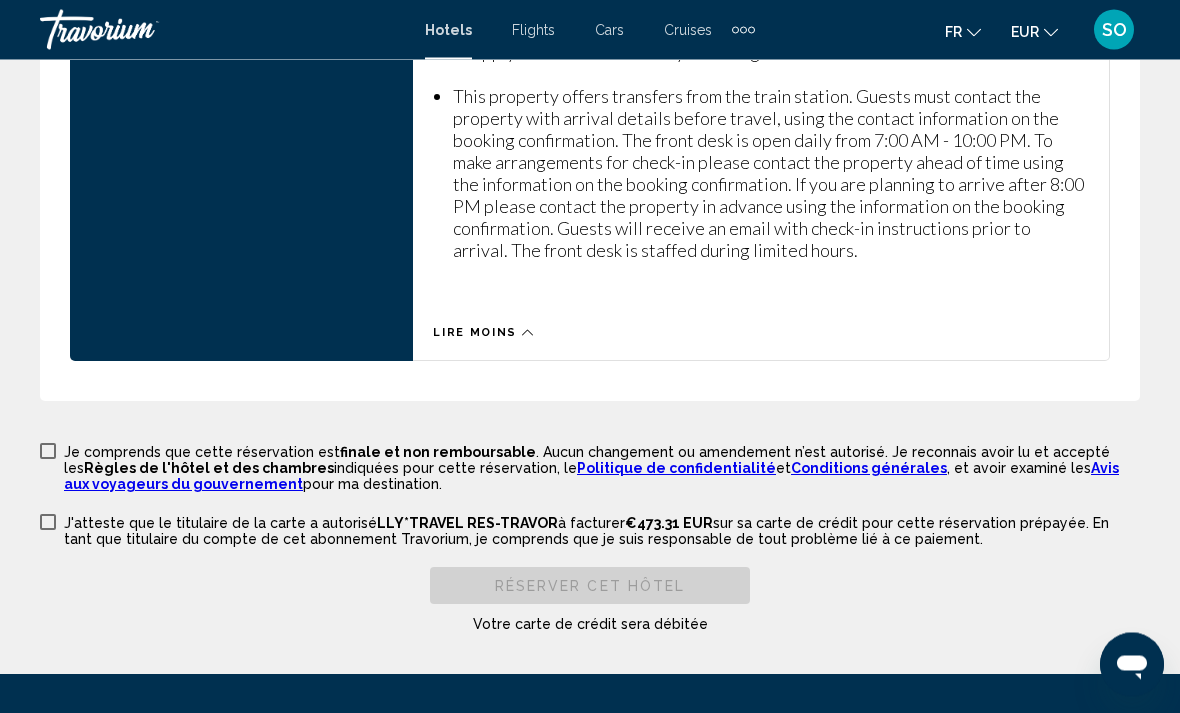 scroll, scrollTop: 4587, scrollLeft: 0, axis: vertical 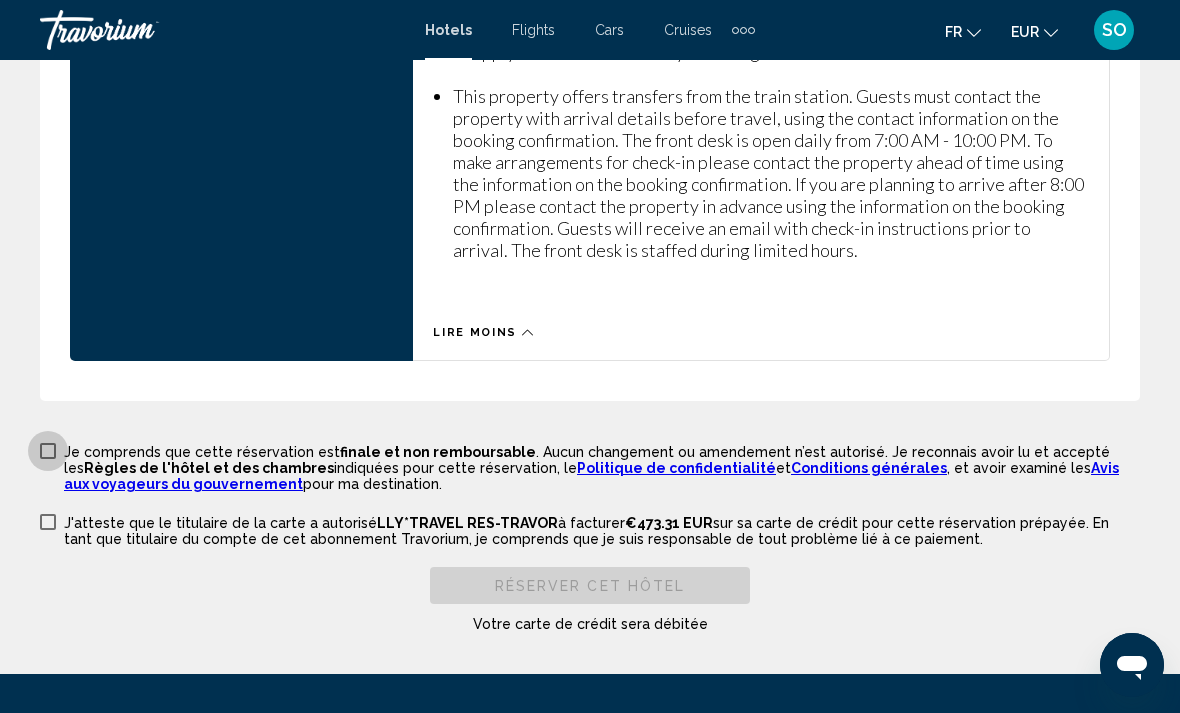 click at bounding box center (48, 451) 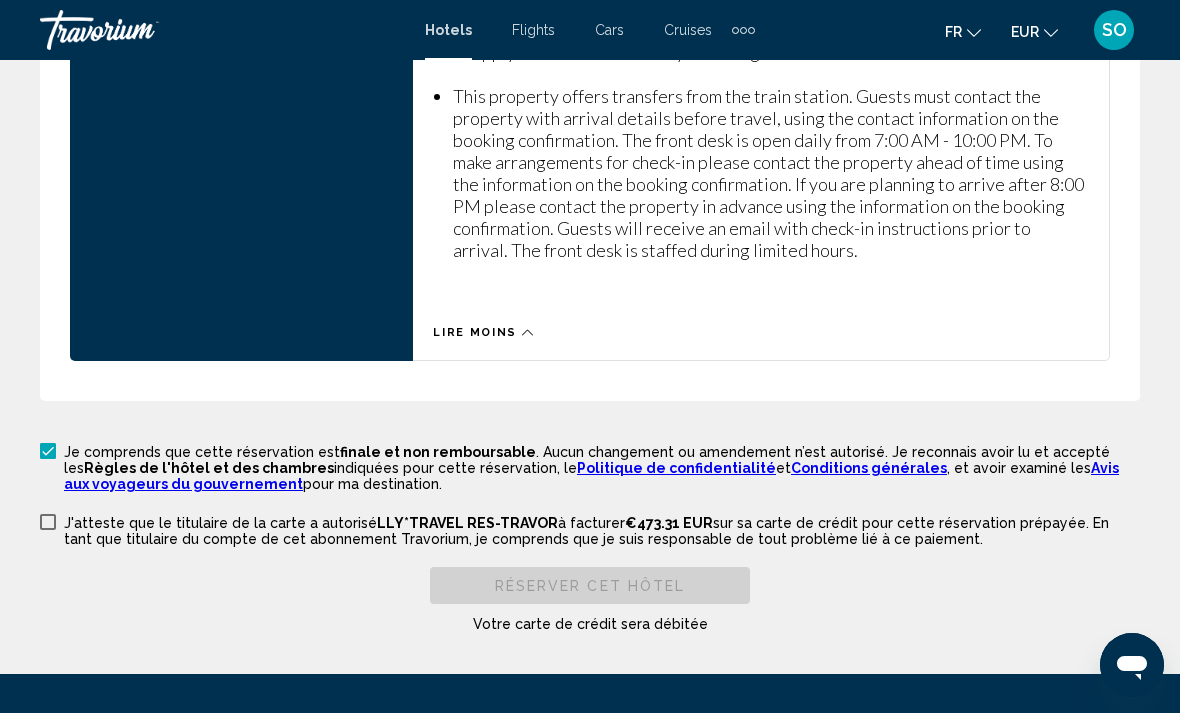 click at bounding box center (48, 522) 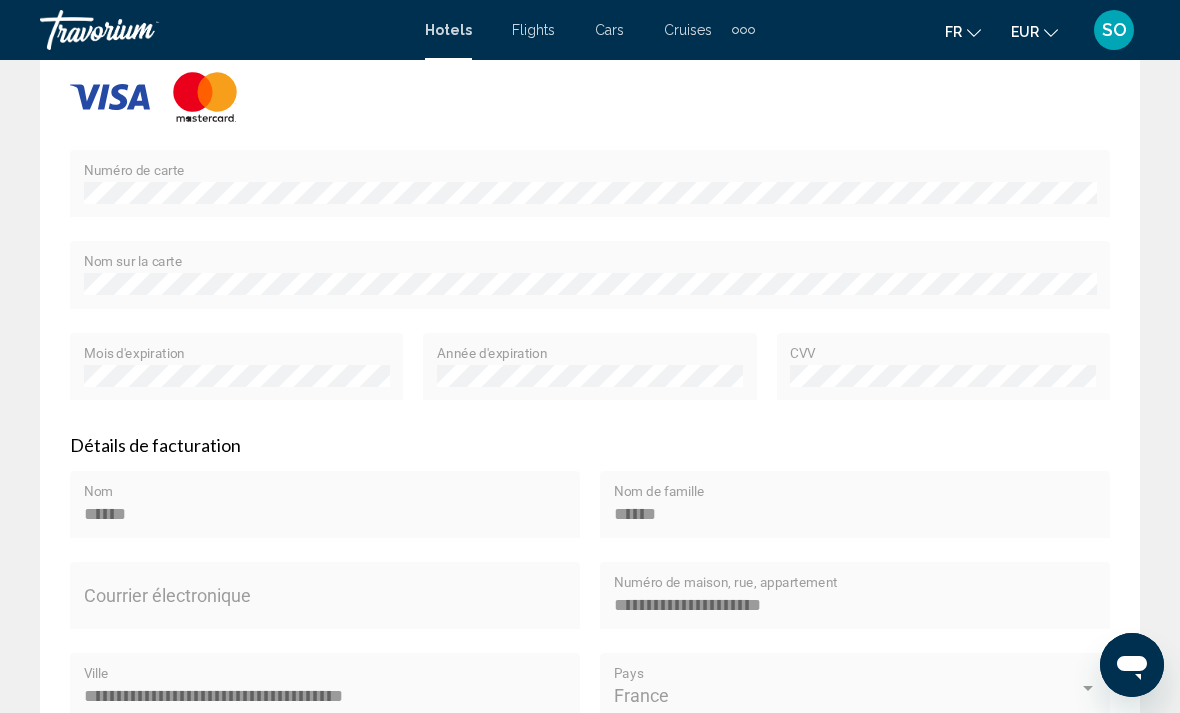 scroll, scrollTop: 2707, scrollLeft: 0, axis: vertical 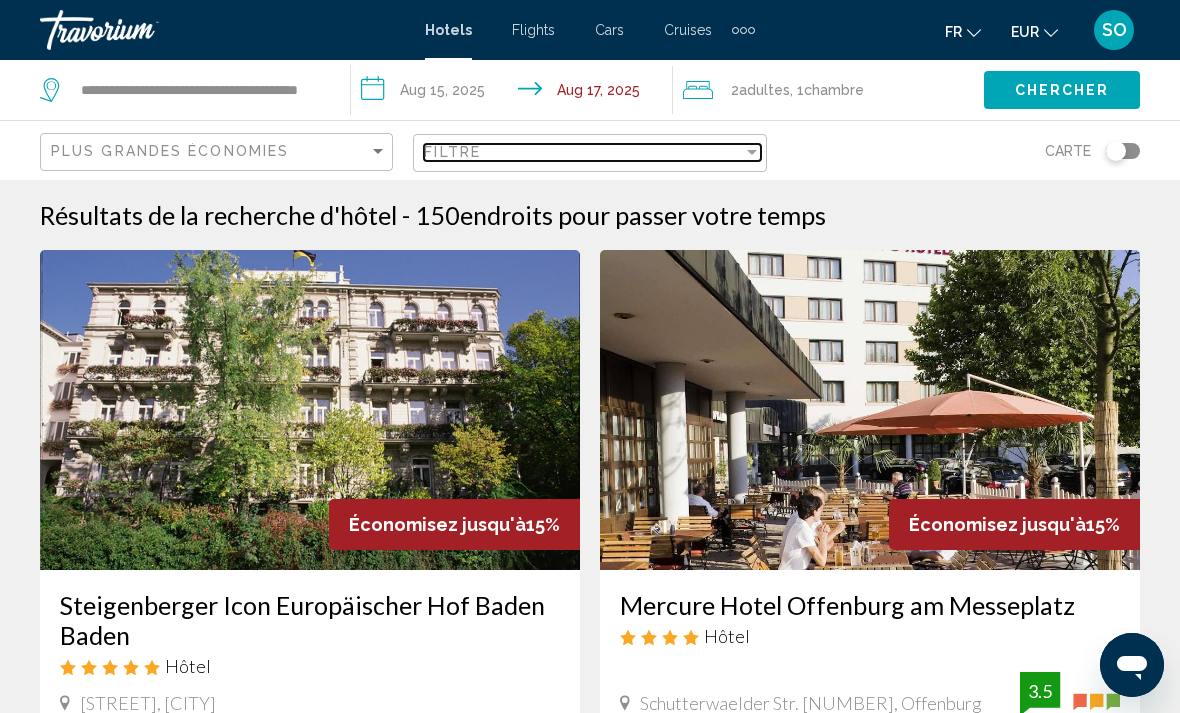 click on "Filtre" at bounding box center (583, 152) 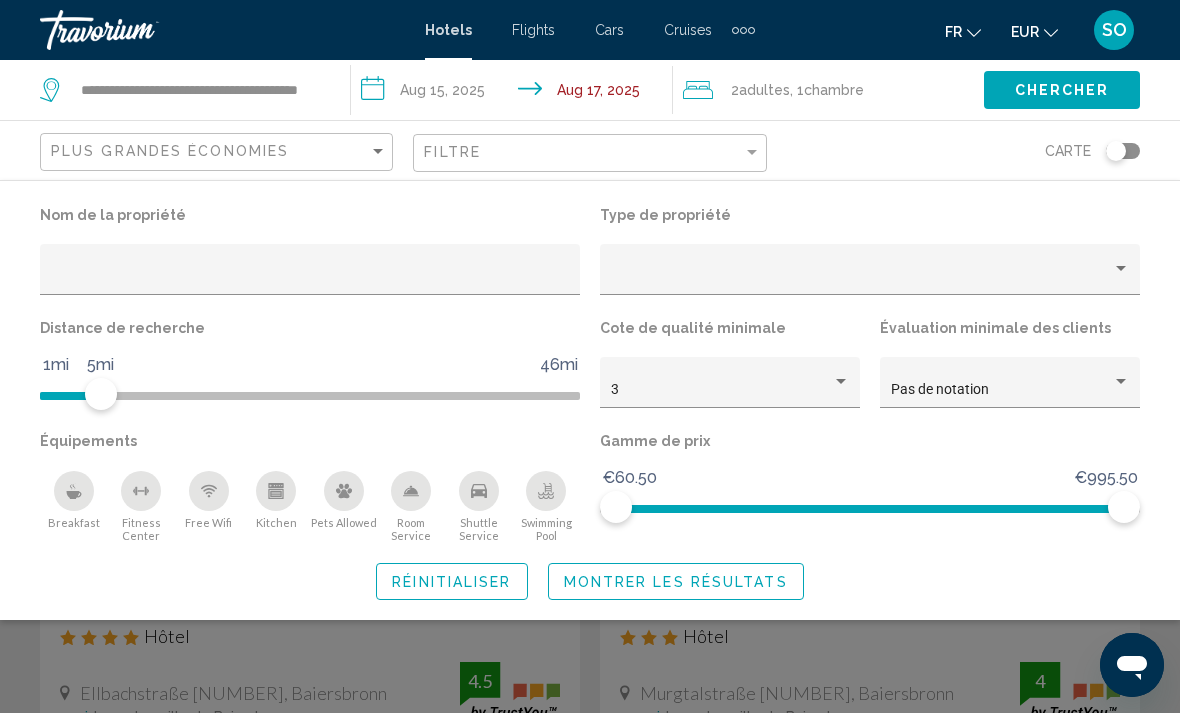 click on "Montrer les résultats" 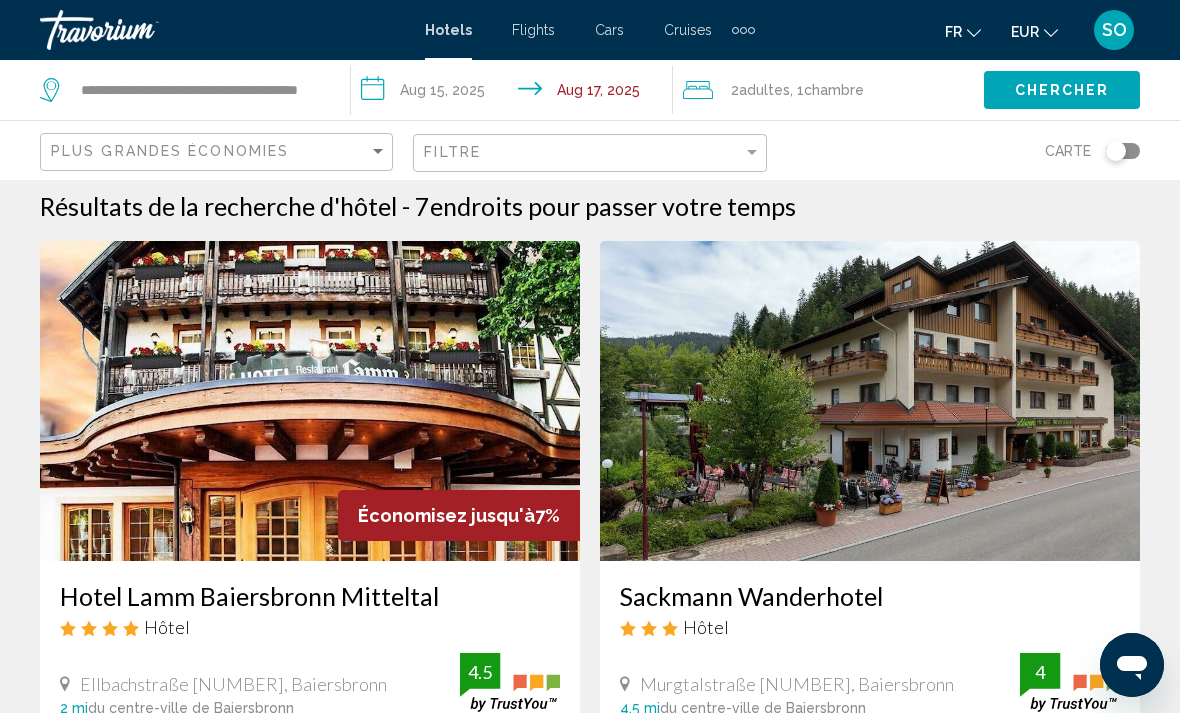scroll, scrollTop: 37, scrollLeft: 0, axis: vertical 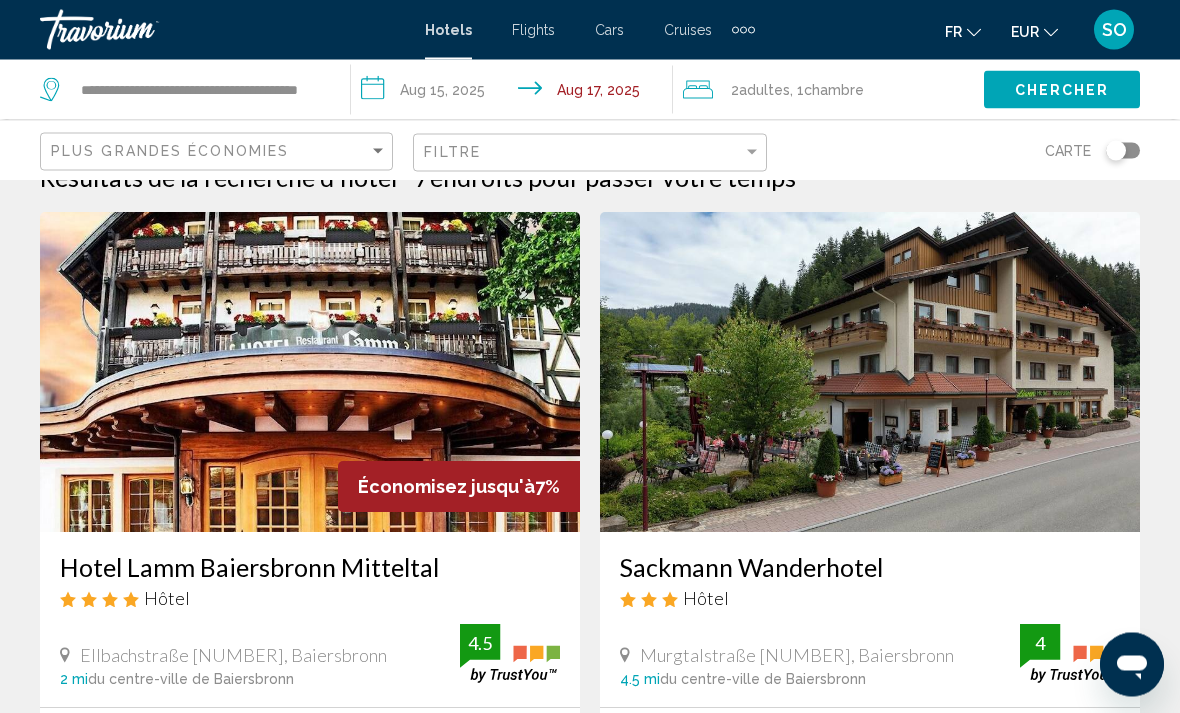 click at bounding box center [310, 373] 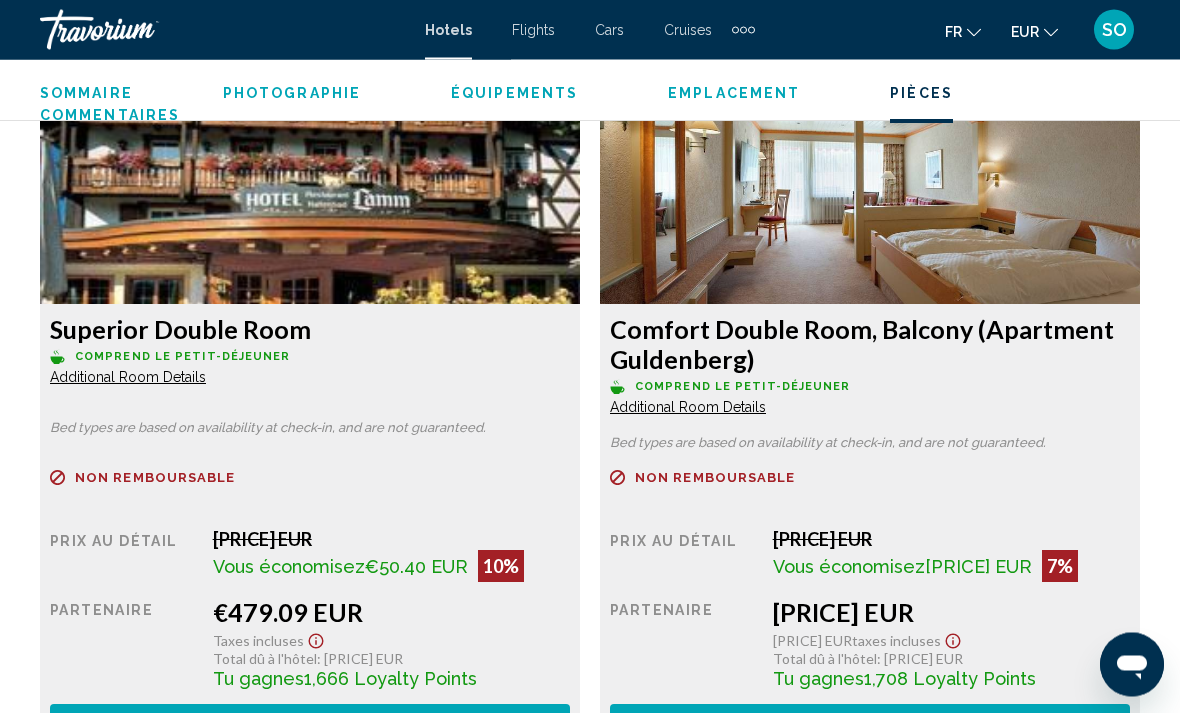 scroll, scrollTop: 3037, scrollLeft: 0, axis: vertical 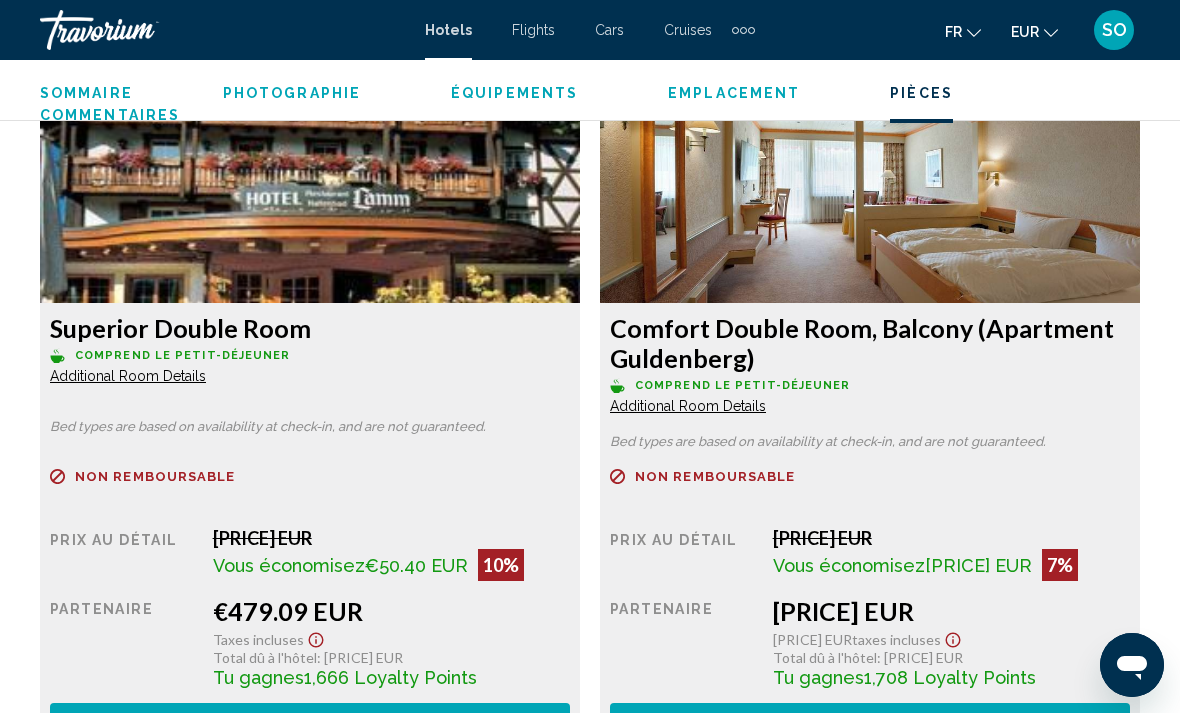 click on "Additional Room Details" at bounding box center (128, 376) 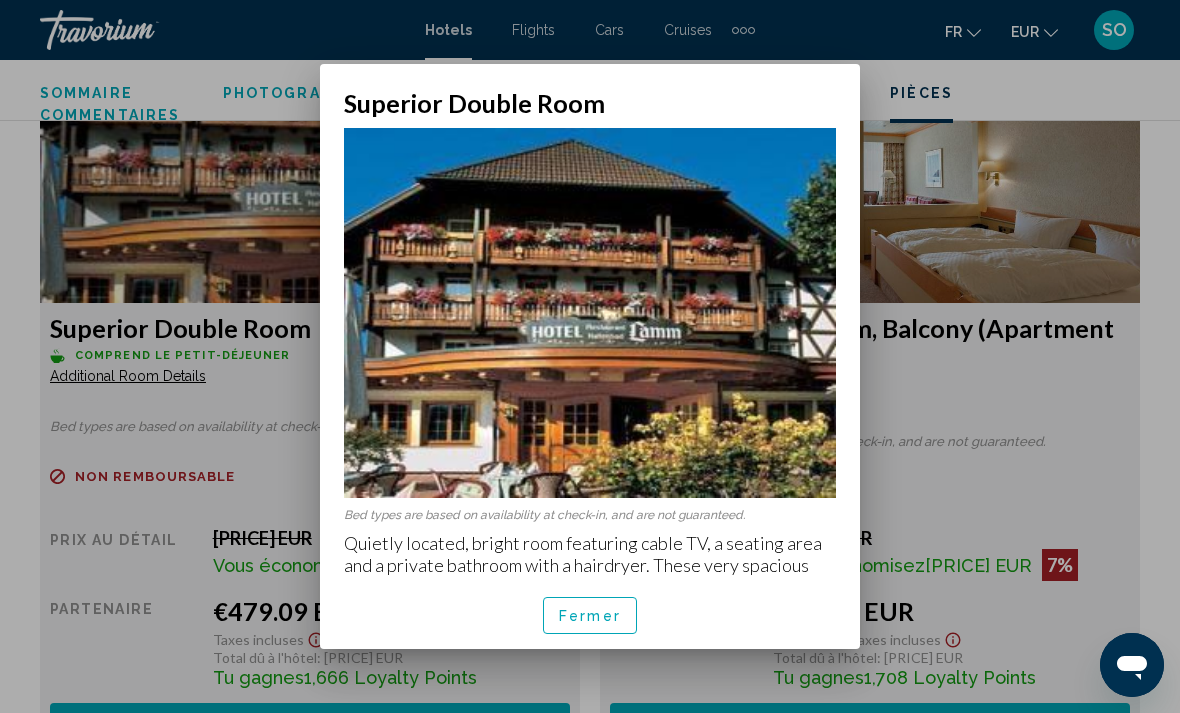scroll, scrollTop: 0, scrollLeft: 0, axis: both 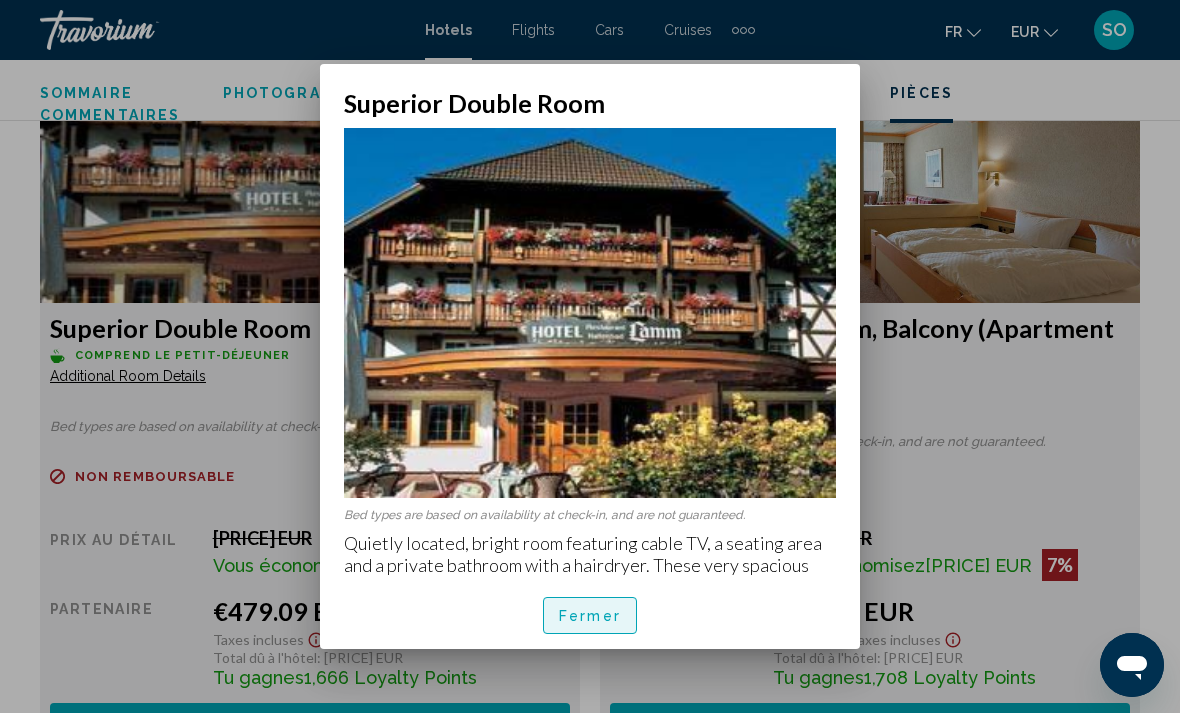 click on "Fermer" at bounding box center (590, 616) 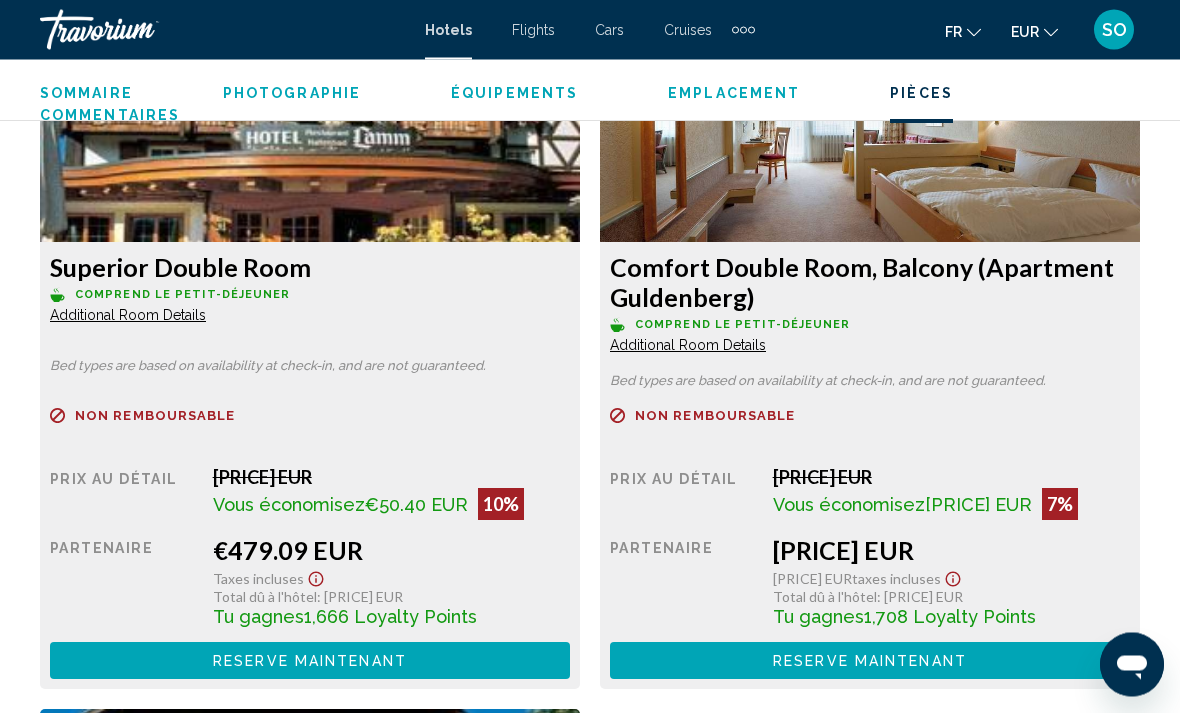 scroll, scrollTop: 3099, scrollLeft: 0, axis: vertical 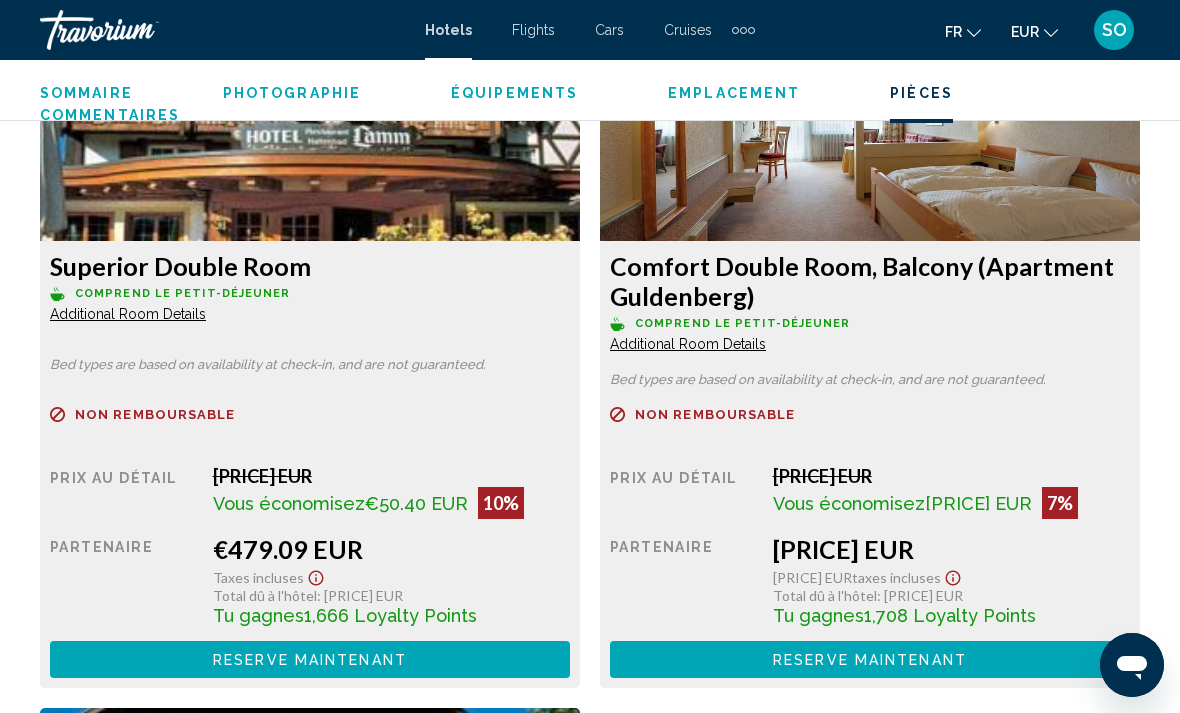 click on "Reserve maintenant Plus disponible" at bounding box center [310, 659] 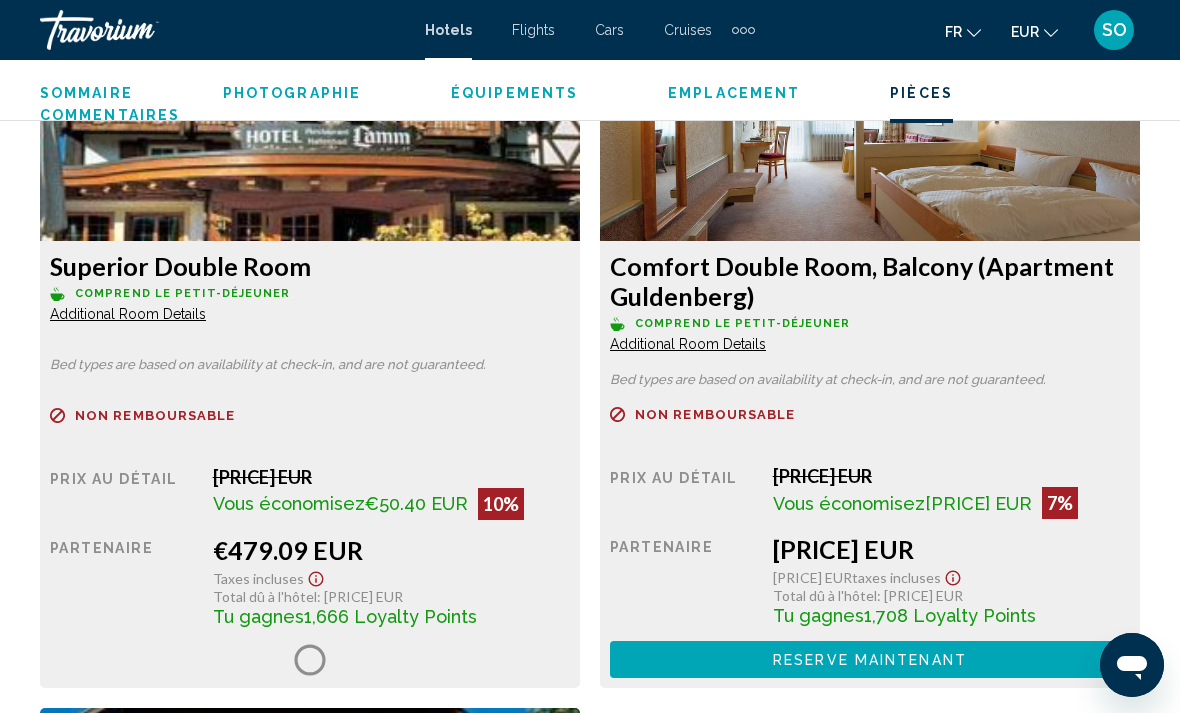 scroll, scrollTop: 0, scrollLeft: 0, axis: both 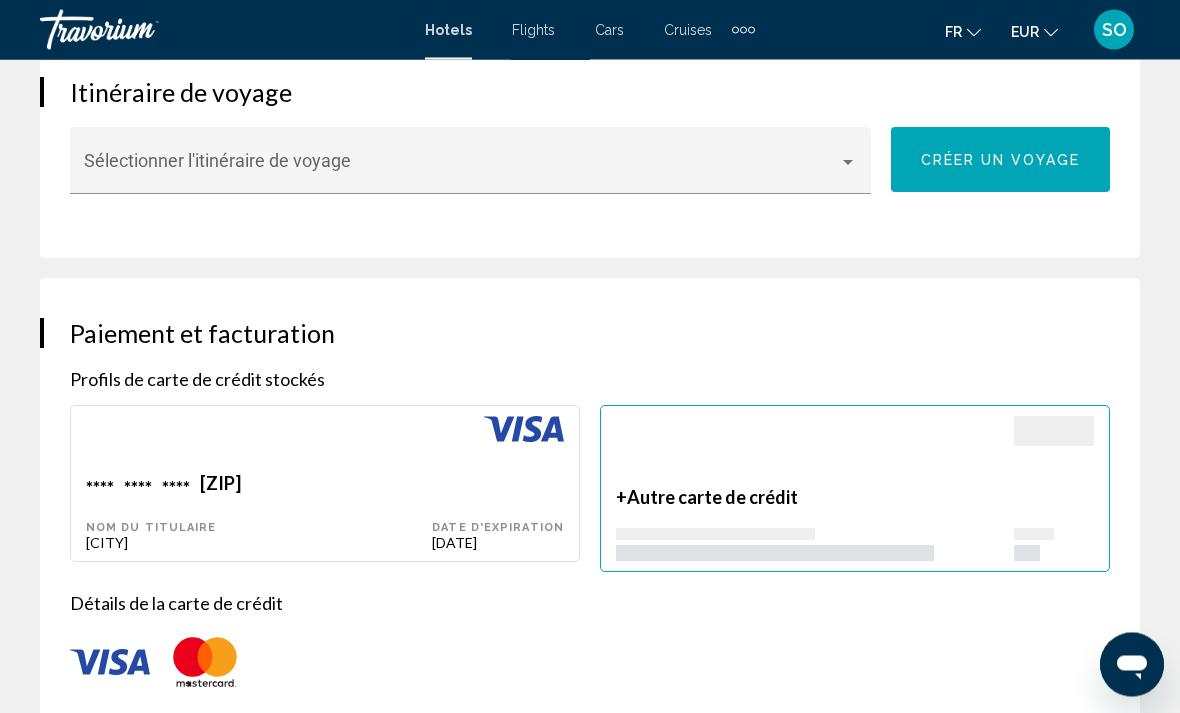 click on "****" at bounding box center (138, 486) 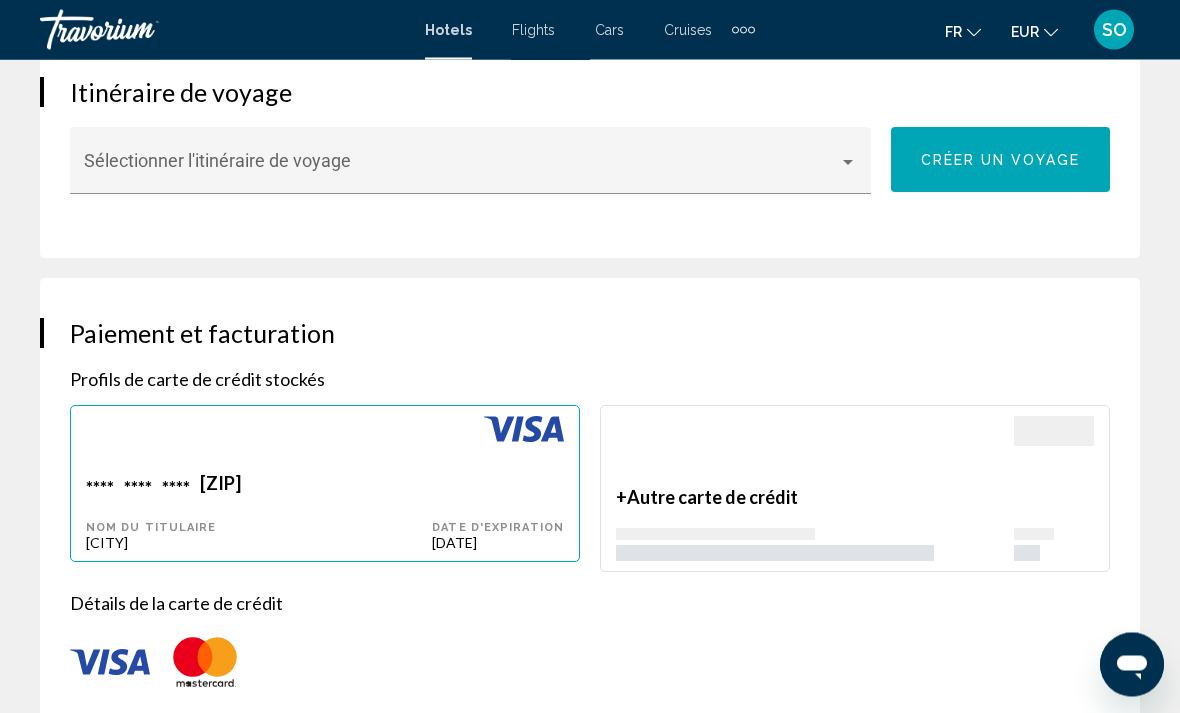 type on "******" 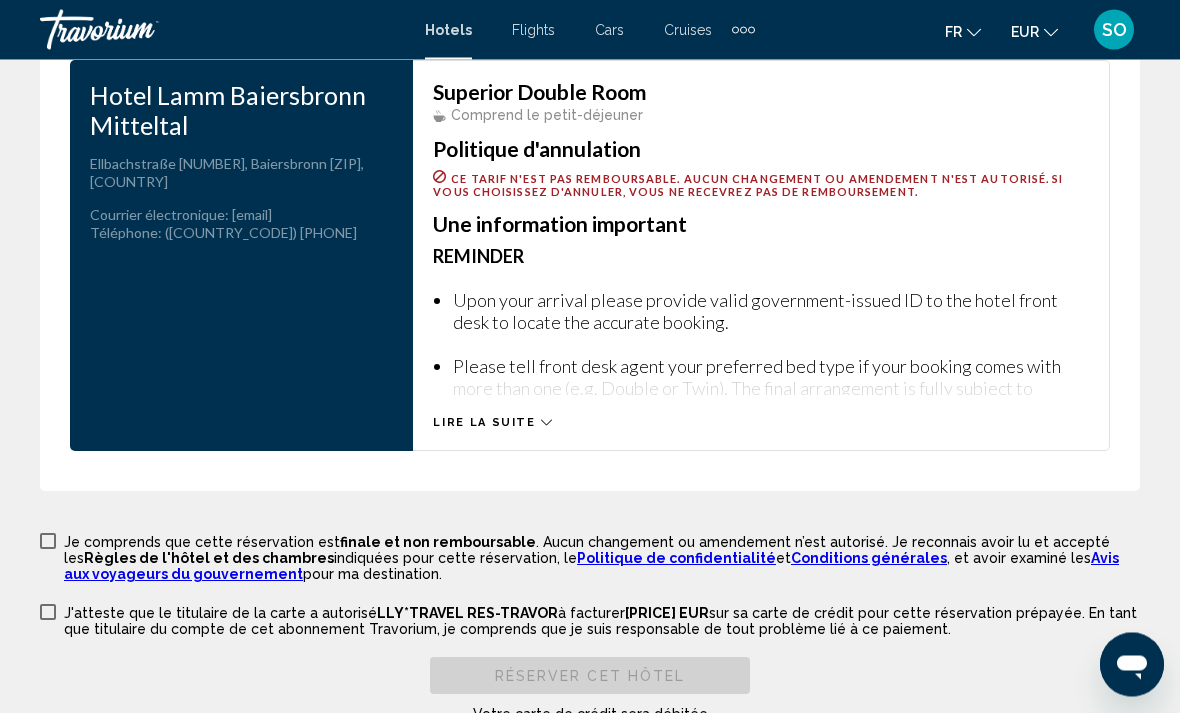 scroll, scrollTop: 3696, scrollLeft: 0, axis: vertical 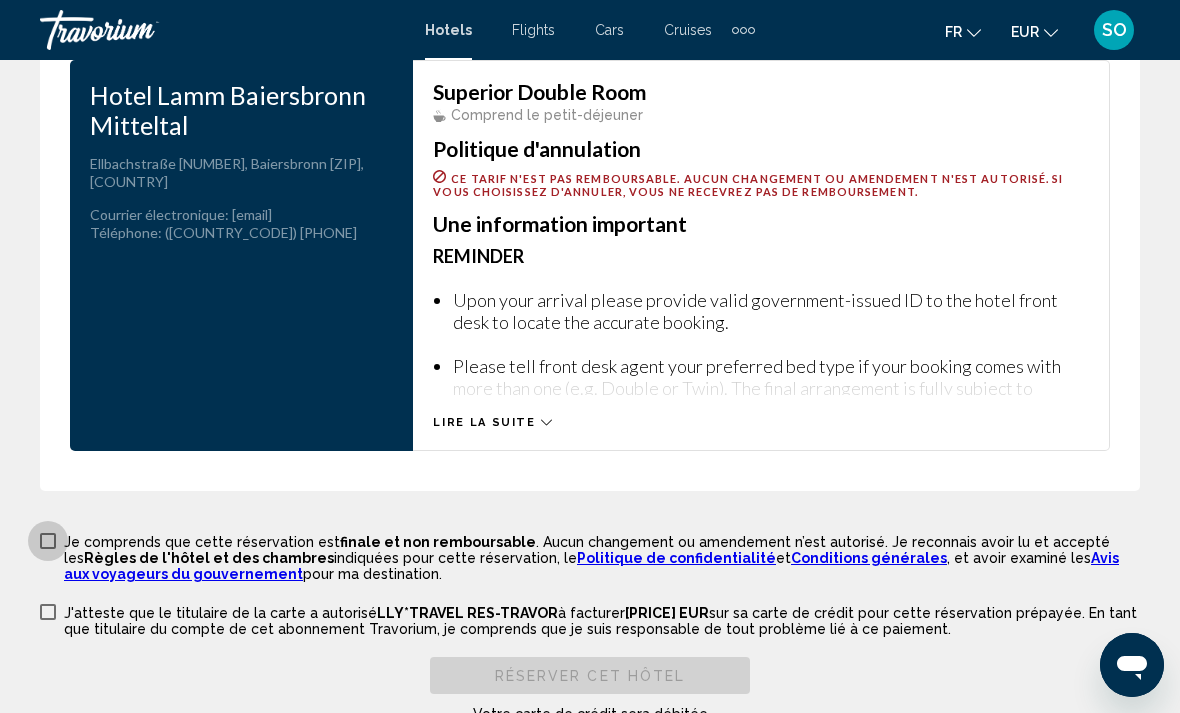 click on "Je comprends que cette réservation est  finale et non remboursable . Aucun changement ou amendement n’est autorisé. Je reconnais avoir lu et accepté les  Règles de l'hôtel et des chambres  indiquées pour cette réservation, le  Politique de confidentialité  et  Conditions générales , et avoir examiné les  Avis aux voyageurs du gouvernement   pour ma destination." at bounding box center [590, 556] 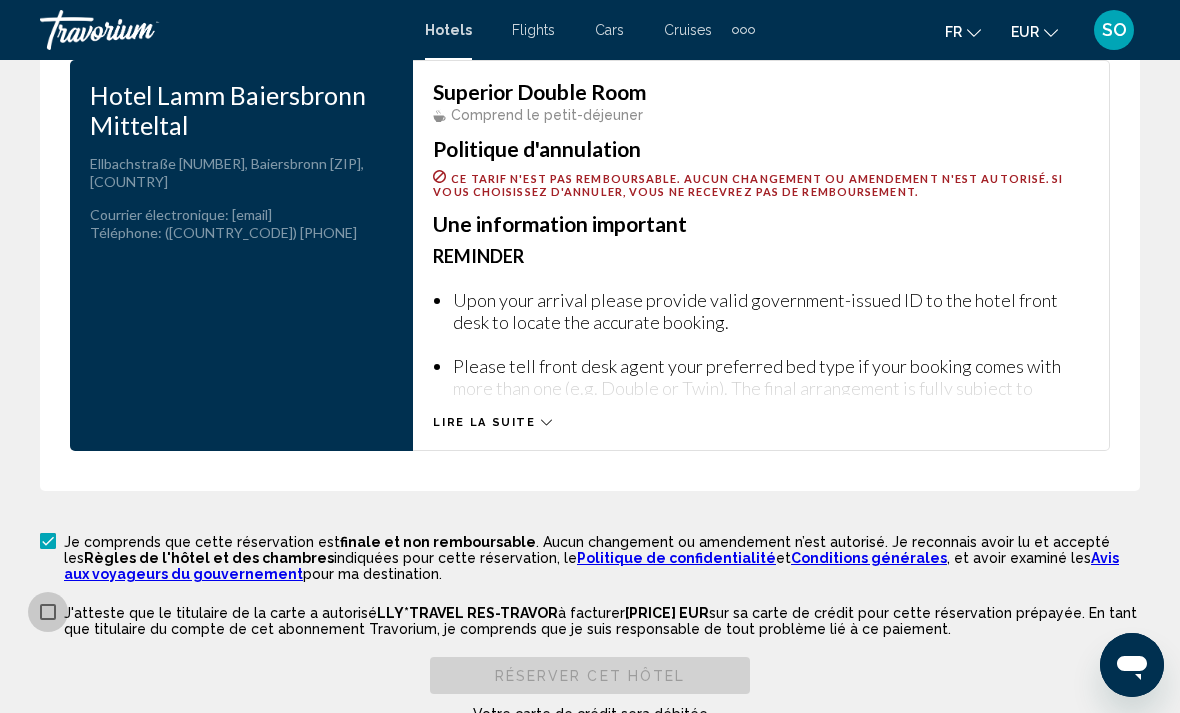 click on "J'atteste que le titulaire de la carte a autorisé  LLY*TRAVEL RES-TRAVOR  à facturer   [PRICE] EUR   sur sa carte de crédit pour cette réservation prépayée. En tant que titulaire du compte de cet abonnement Travorium, je comprends que je suis responsable de tout problème lié à ce paiement." at bounding box center (590, 619) 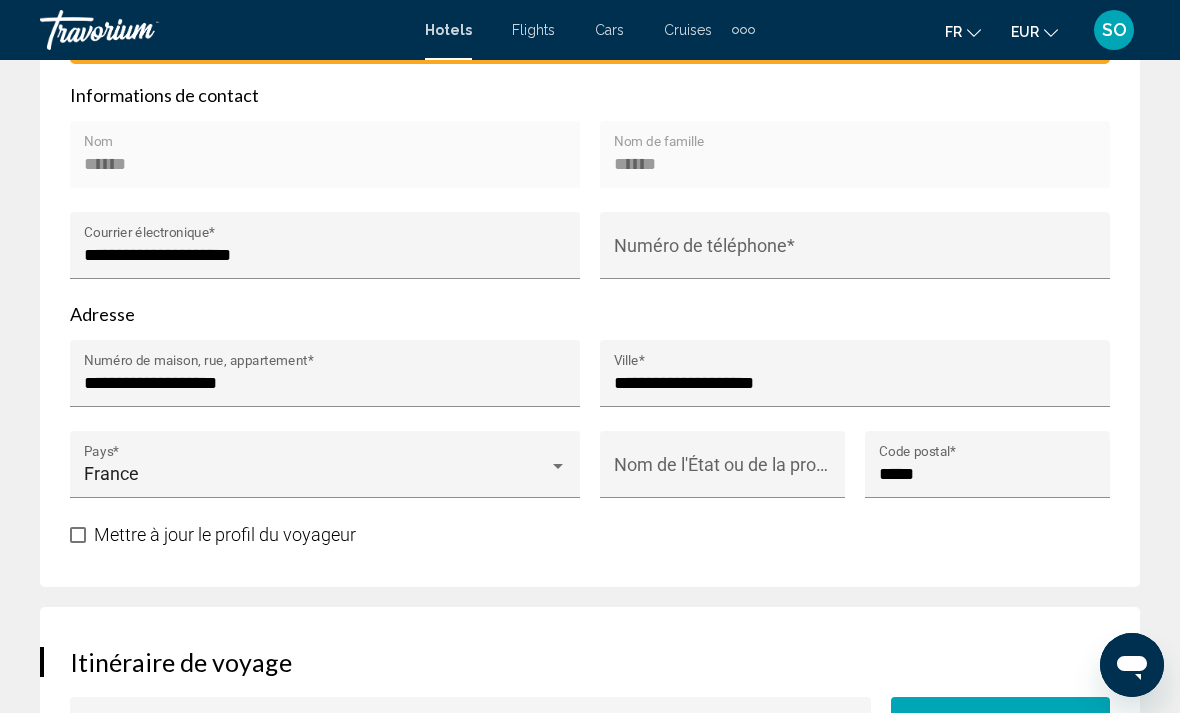 scroll, scrollTop: 1634, scrollLeft: 0, axis: vertical 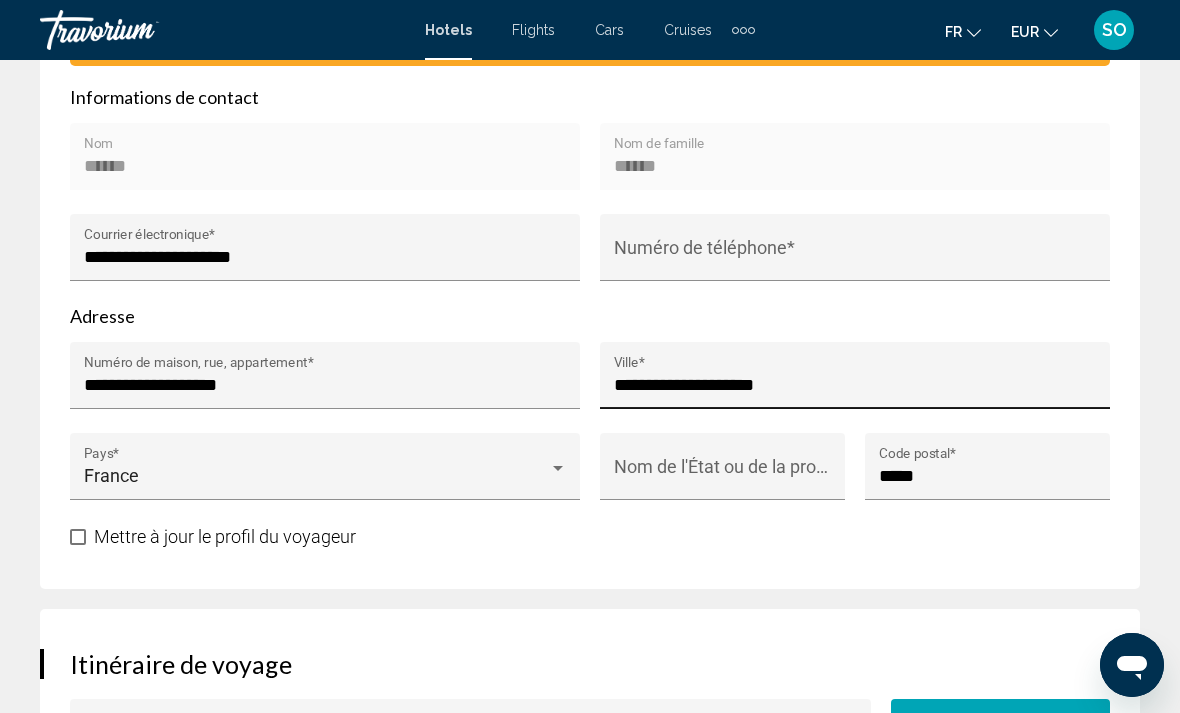 click on "**********" at bounding box center (855, 385) 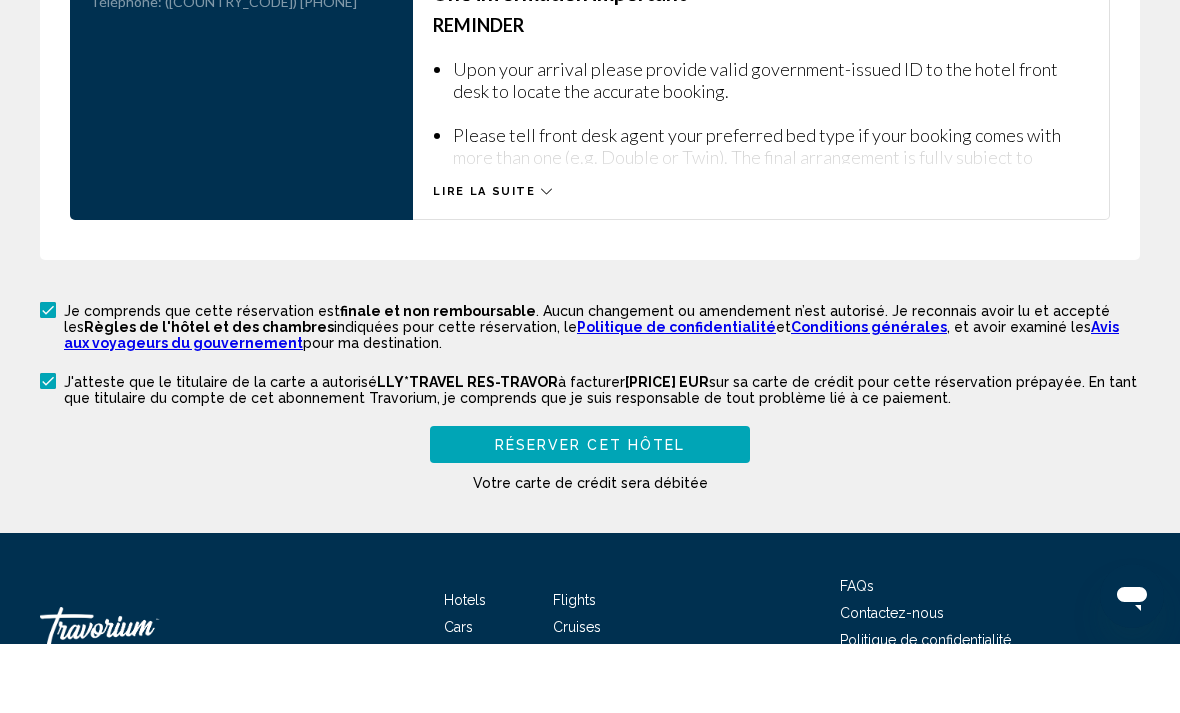 scroll, scrollTop: 3994, scrollLeft: 0, axis: vertical 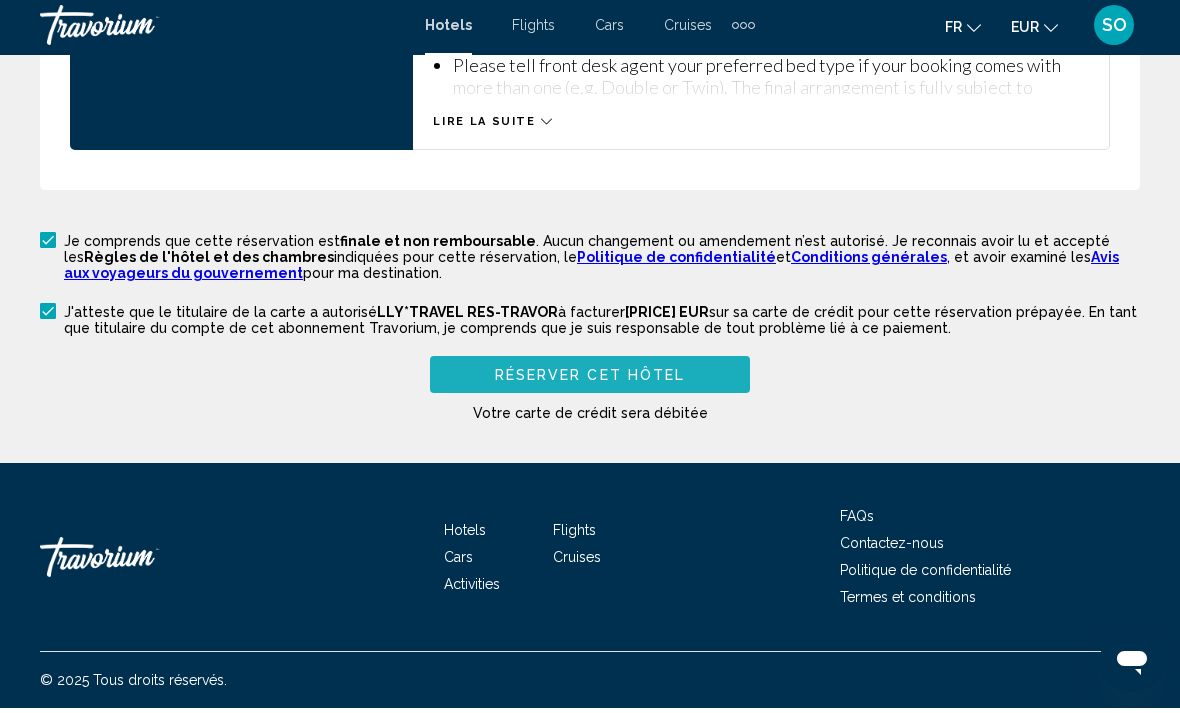 type on "**********" 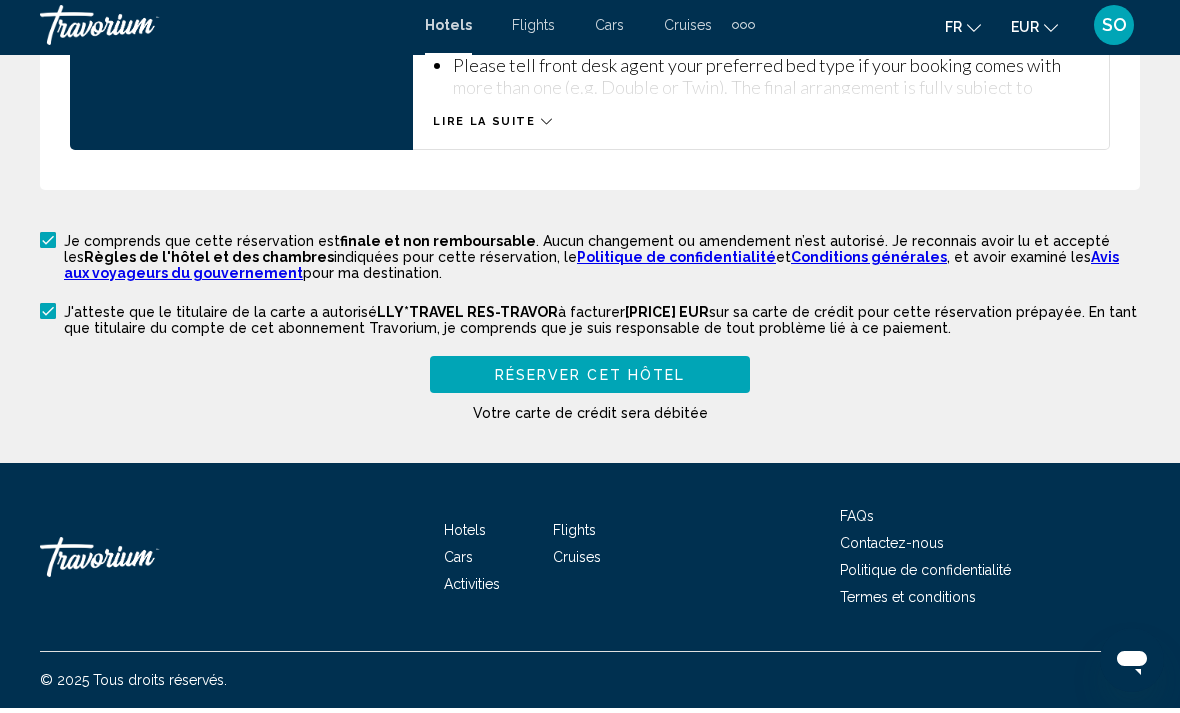 scroll, scrollTop: 1533, scrollLeft: 0, axis: vertical 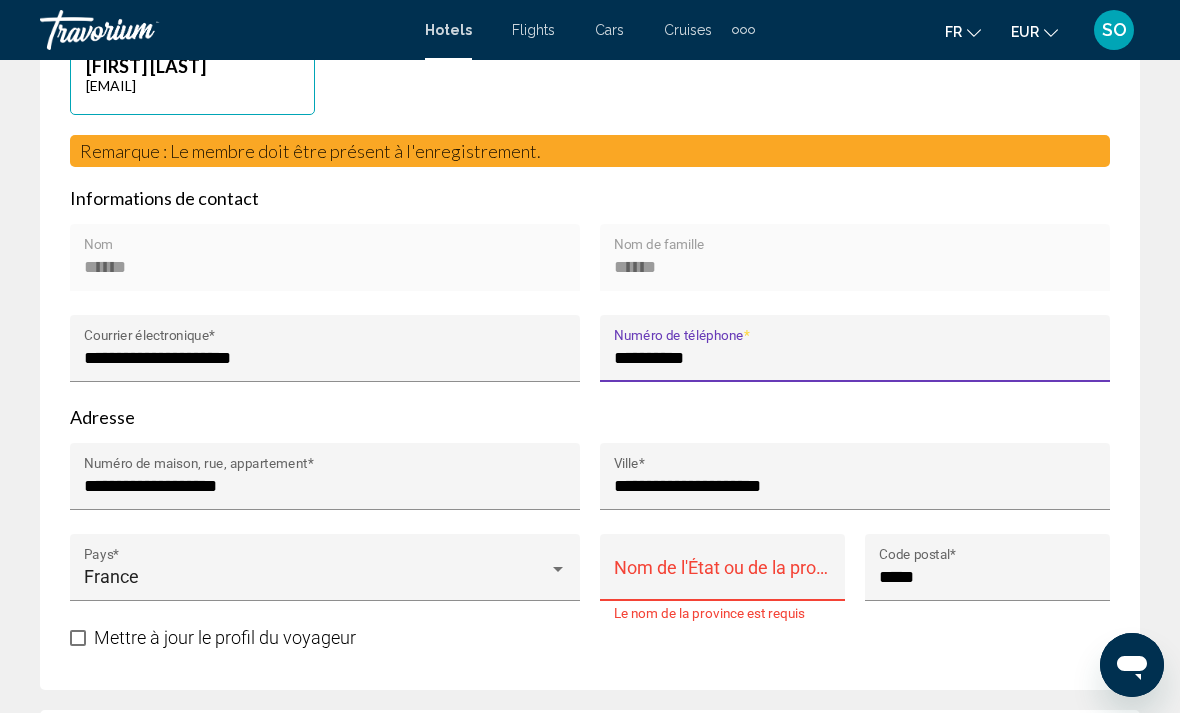 type on "**********" 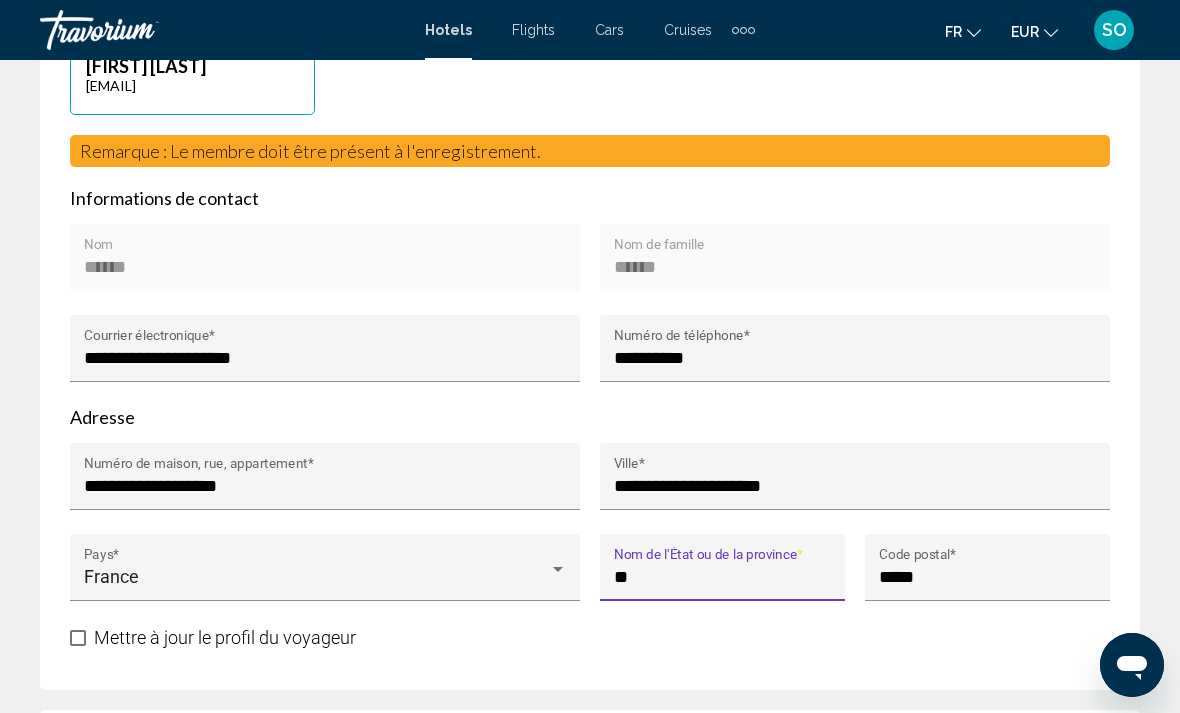type on "*" 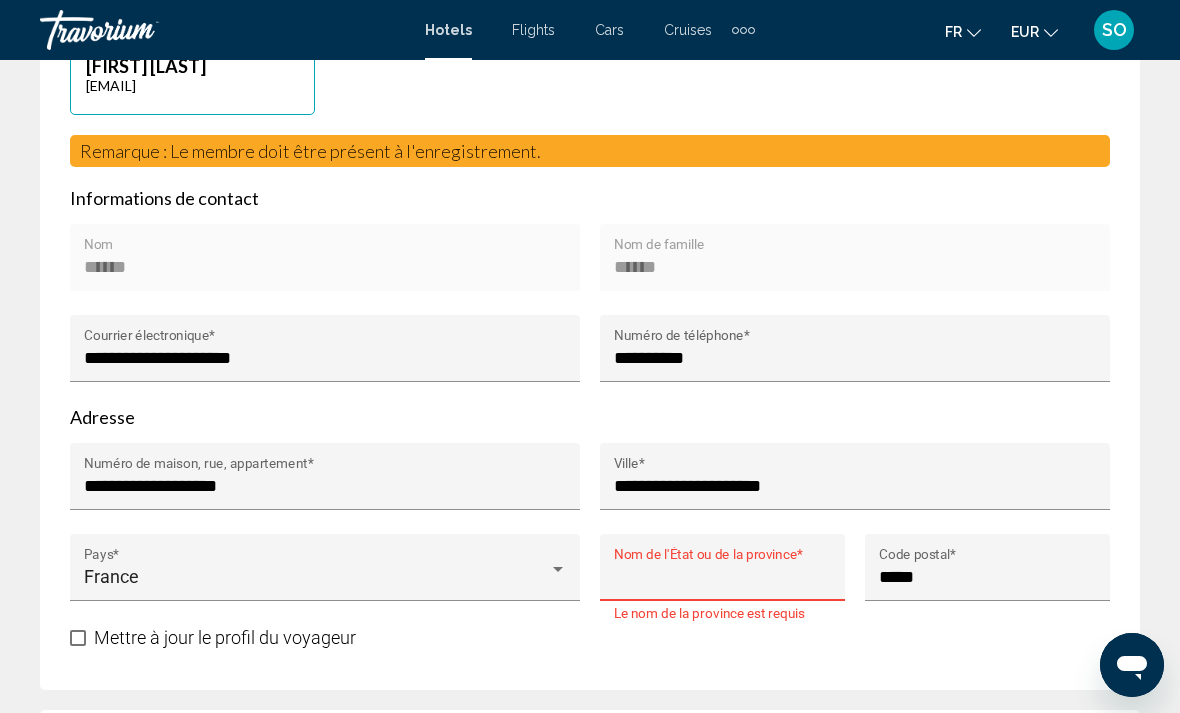 type on "*" 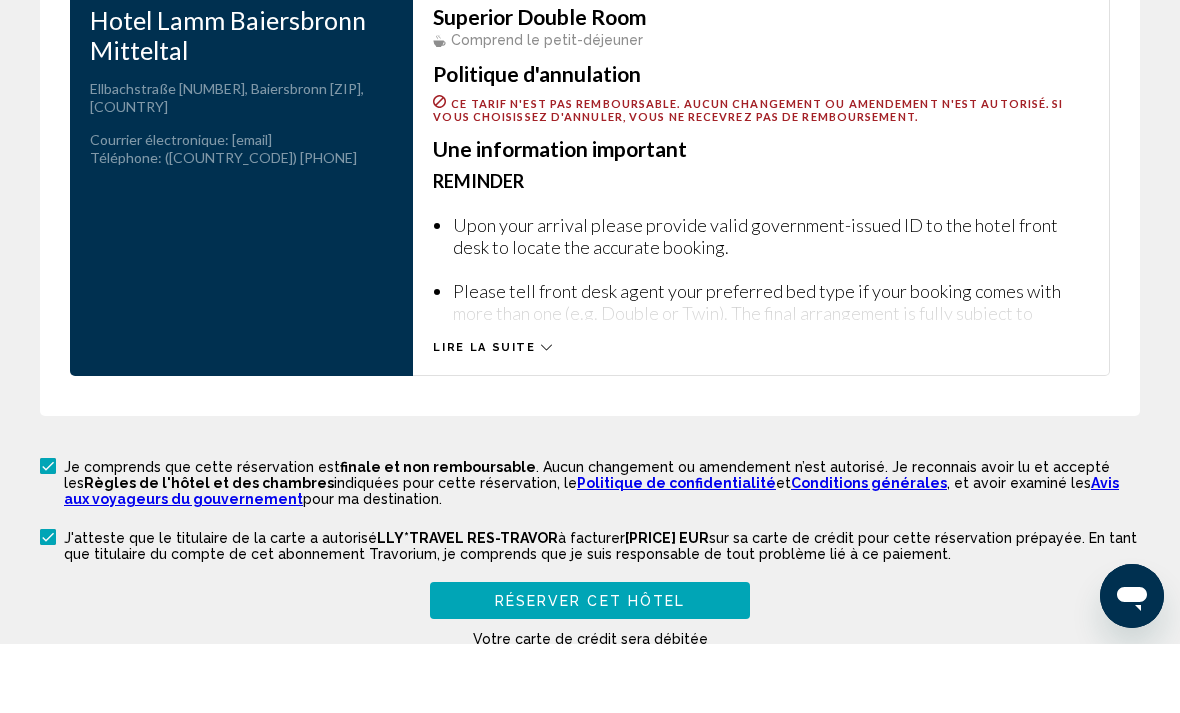 scroll, scrollTop: 3779, scrollLeft: 0, axis: vertical 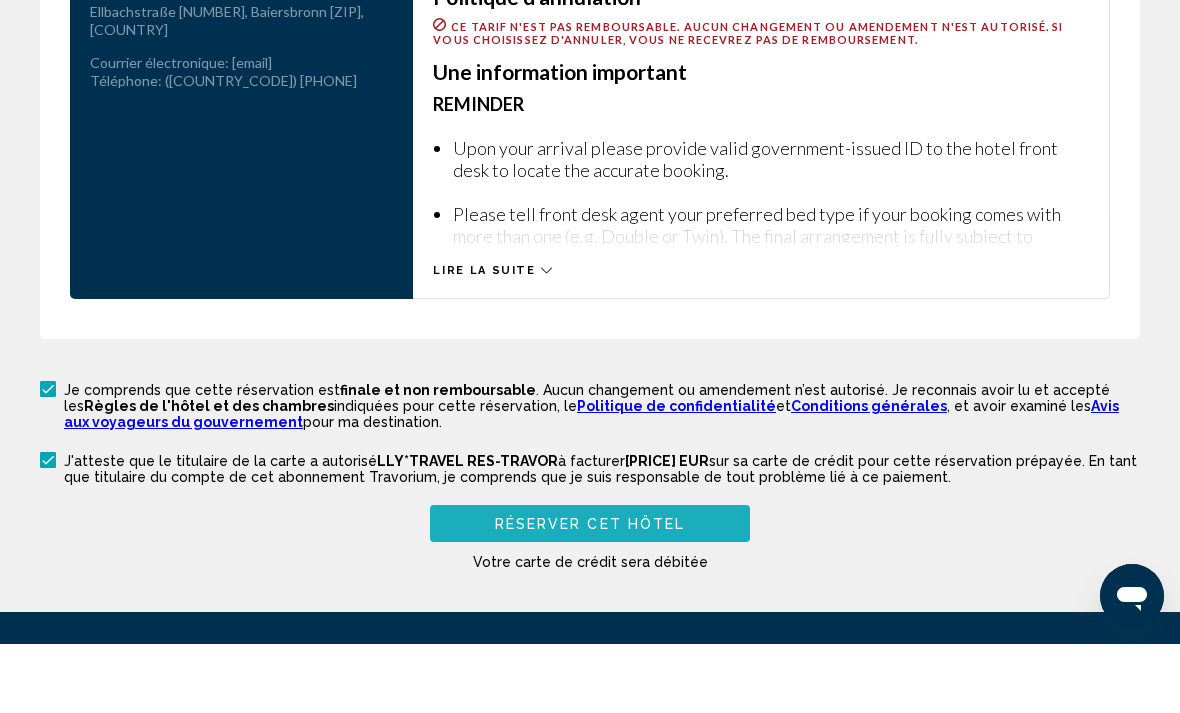 type on "******" 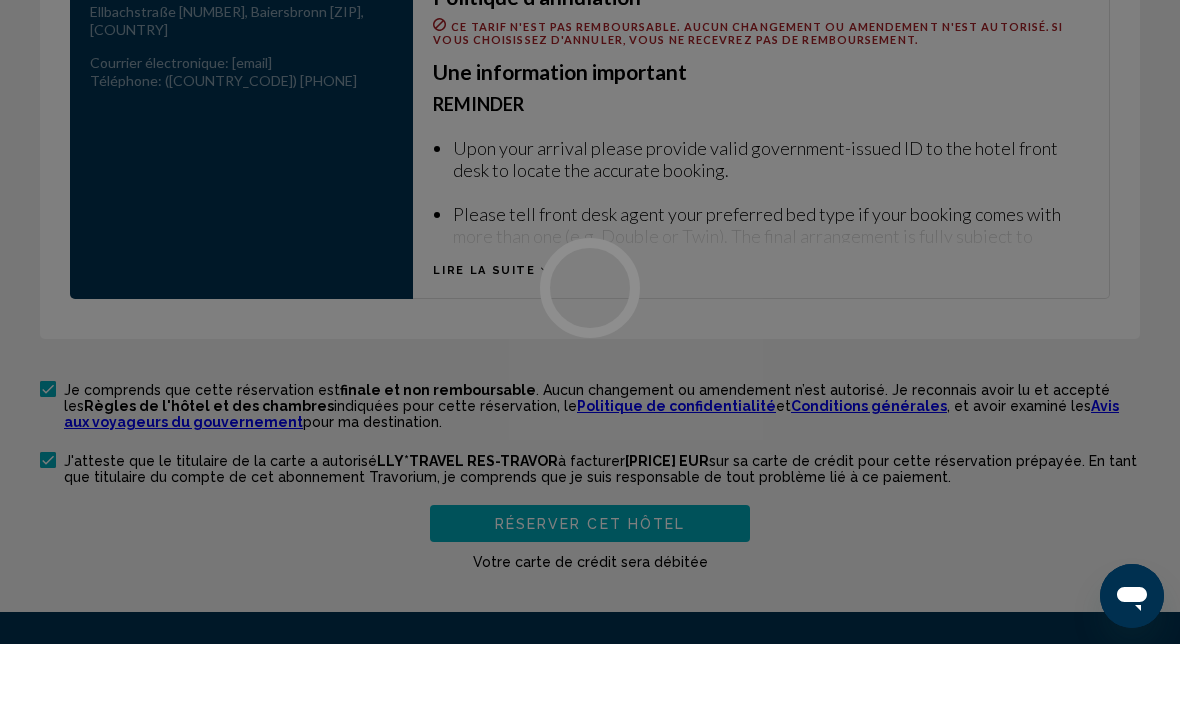scroll, scrollTop: 3849, scrollLeft: 0, axis: vertical 